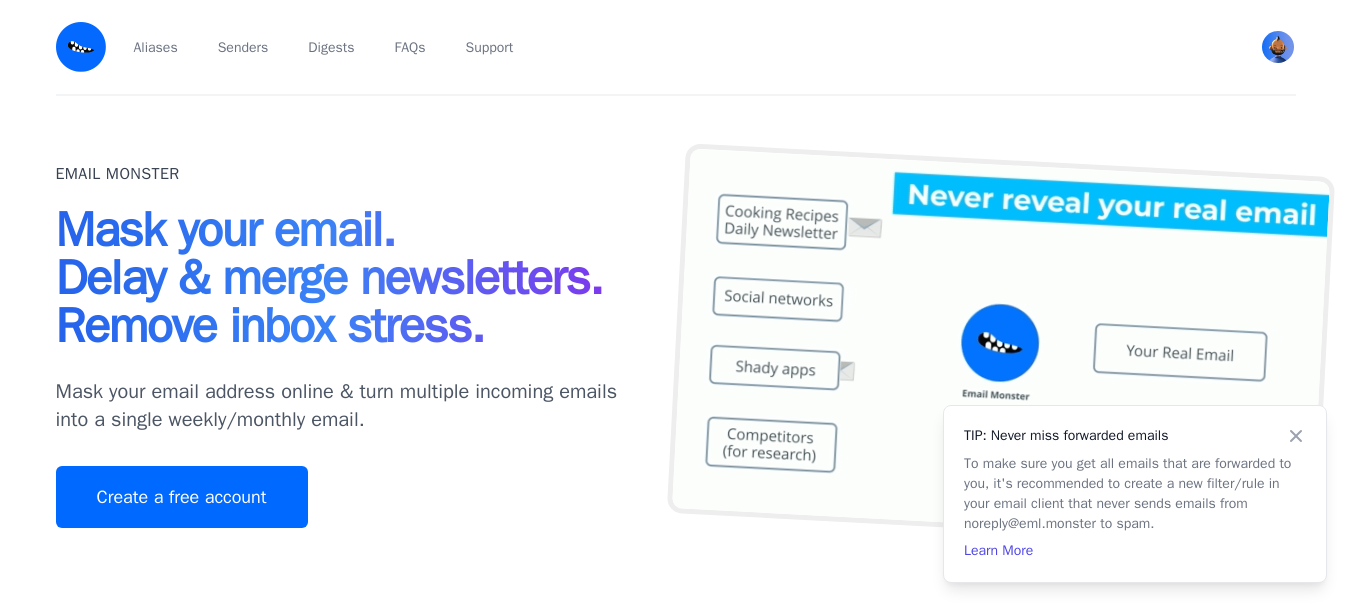 scroll, scrollTop: 300, scrollLeft: 0, axis: vertical 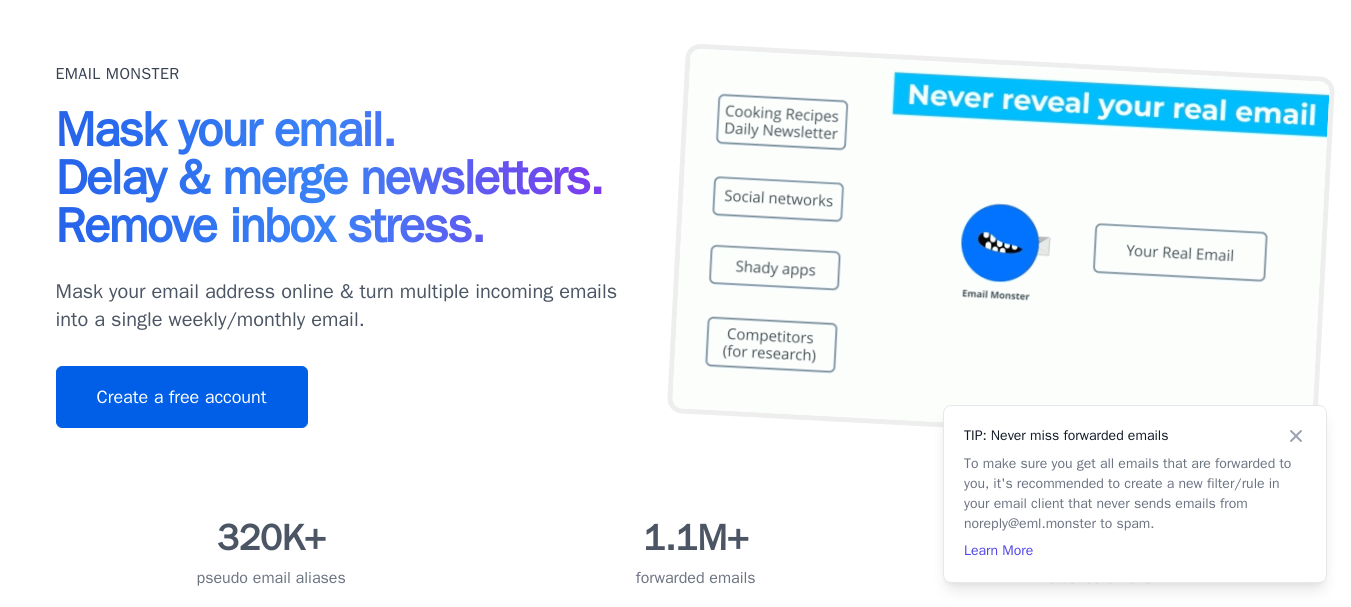 click on "Create a free account" at bounding box center [182, 397] 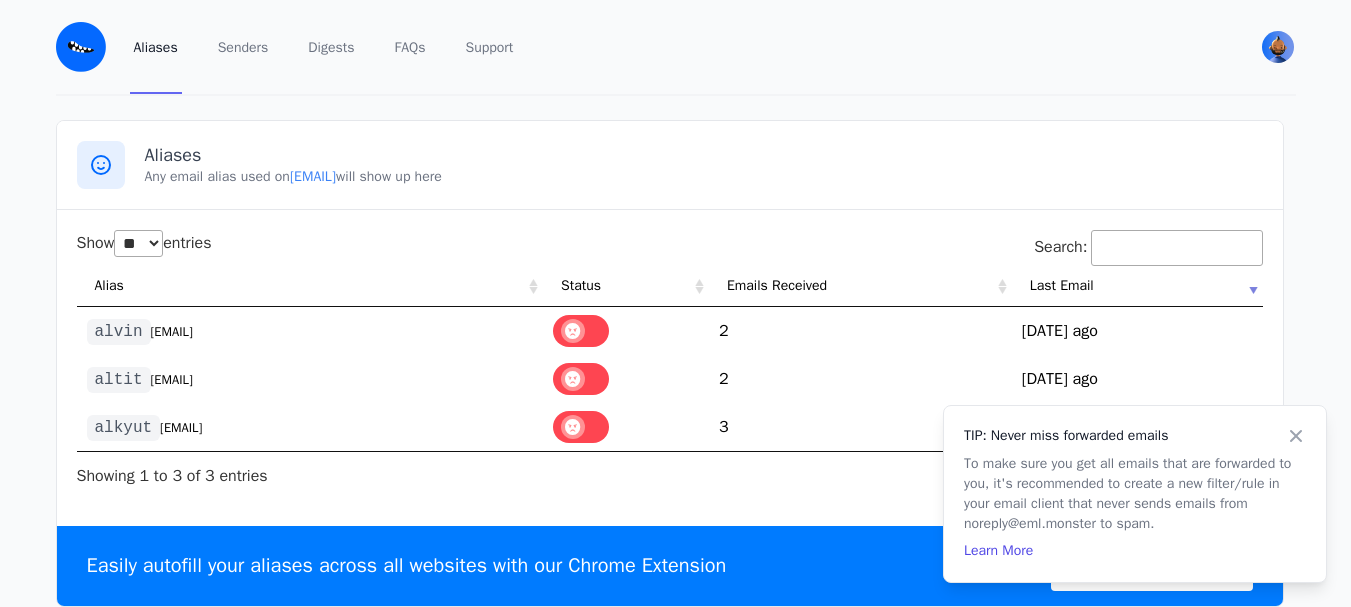 select on "**" 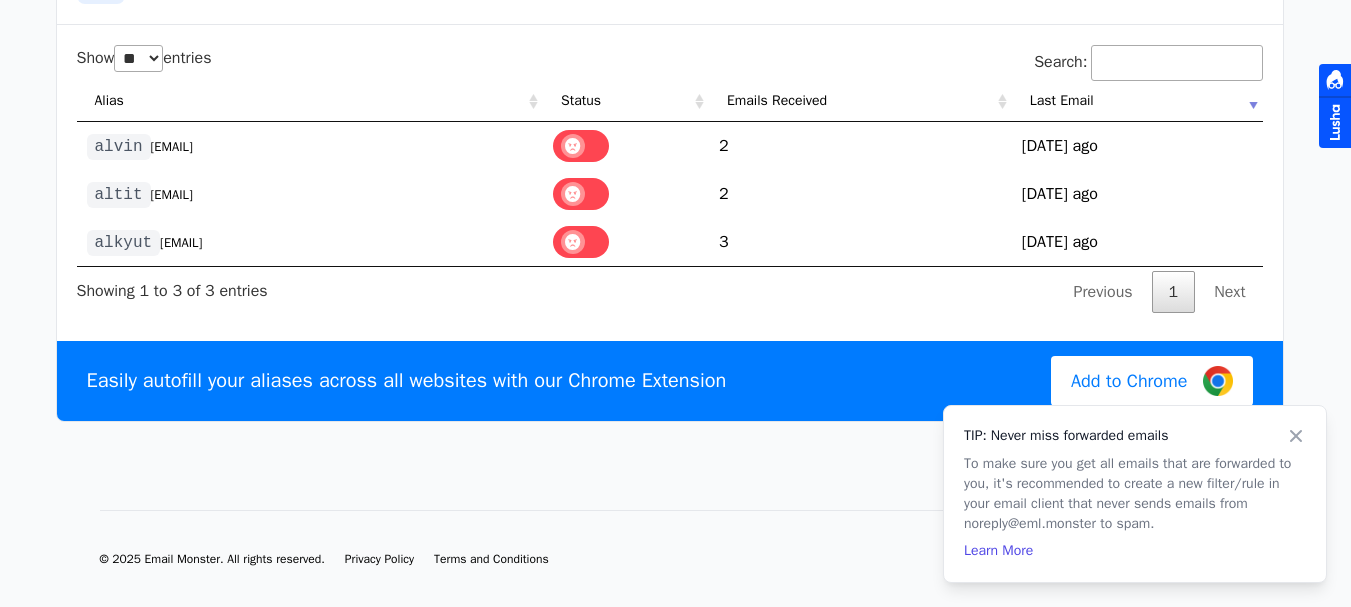 scroll, scrollTop: 0, scrollLeft: 0, axis: both 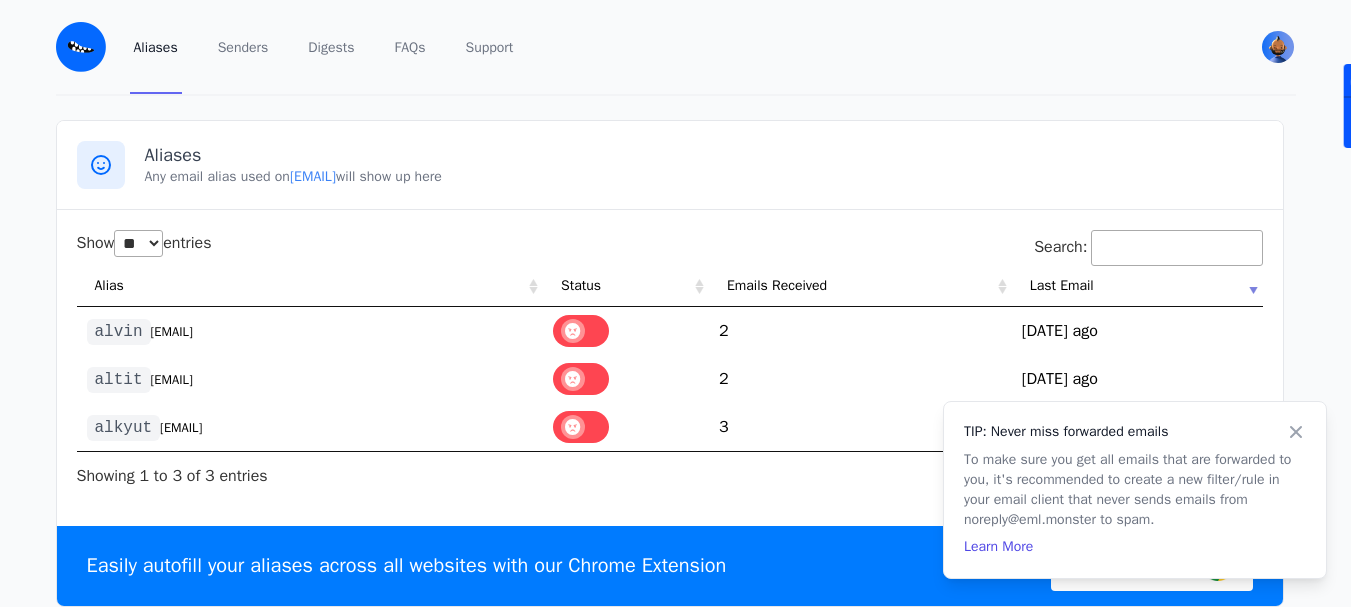 click 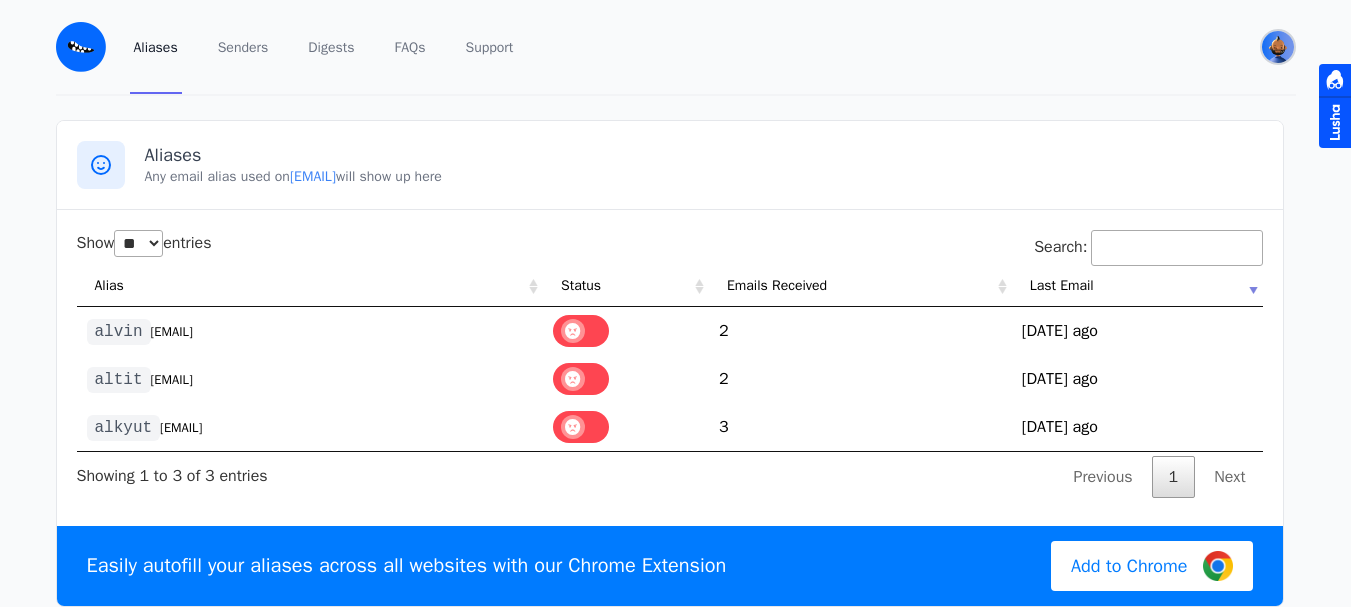 click at bounding box center [1278, 47] 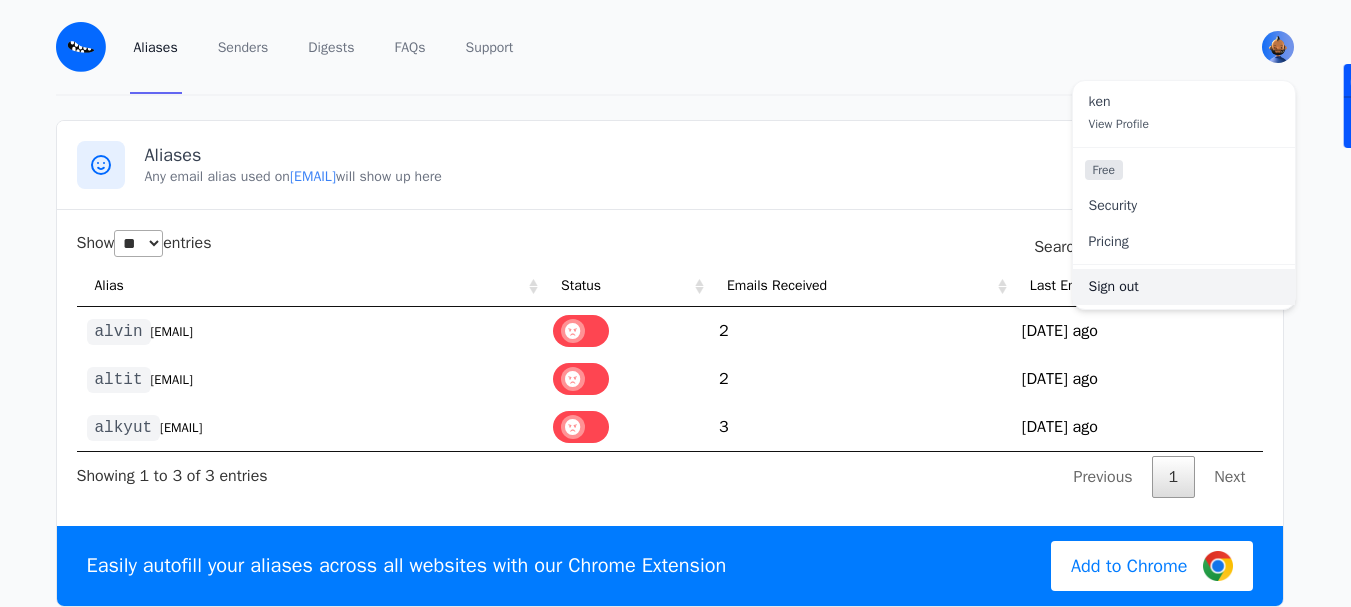 click on "Sign out" at bounding box center (1184, 287) 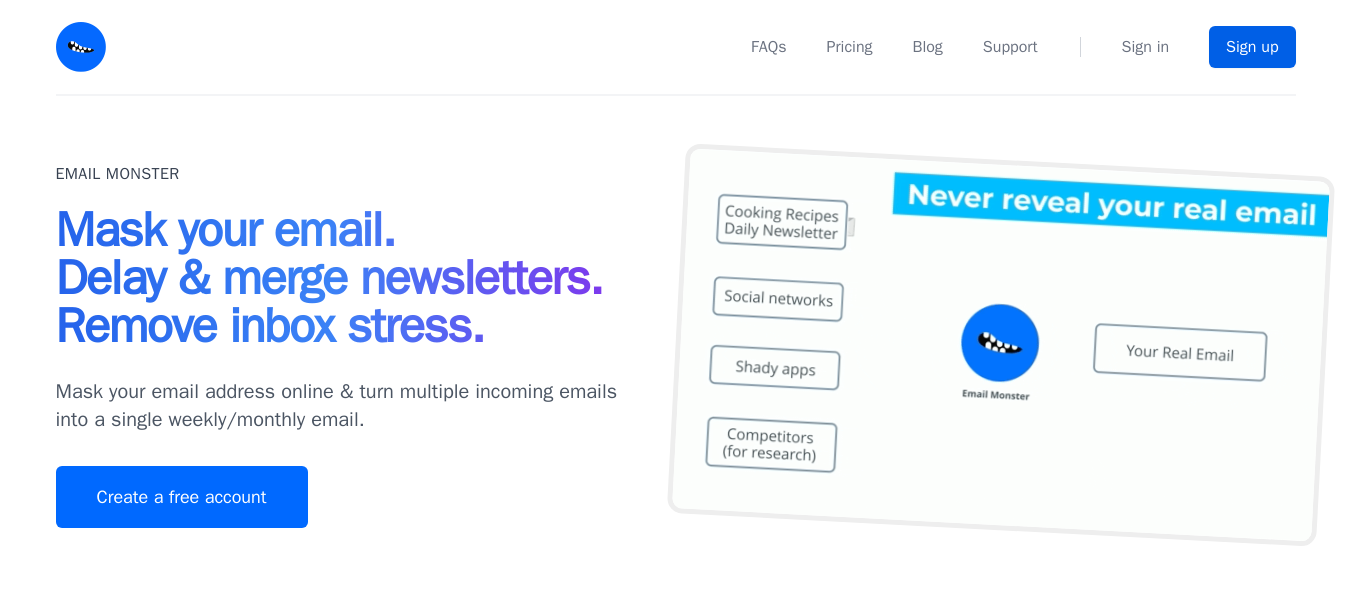 scroll, scrollTop: 0, scrollLeft: 0, axis: both 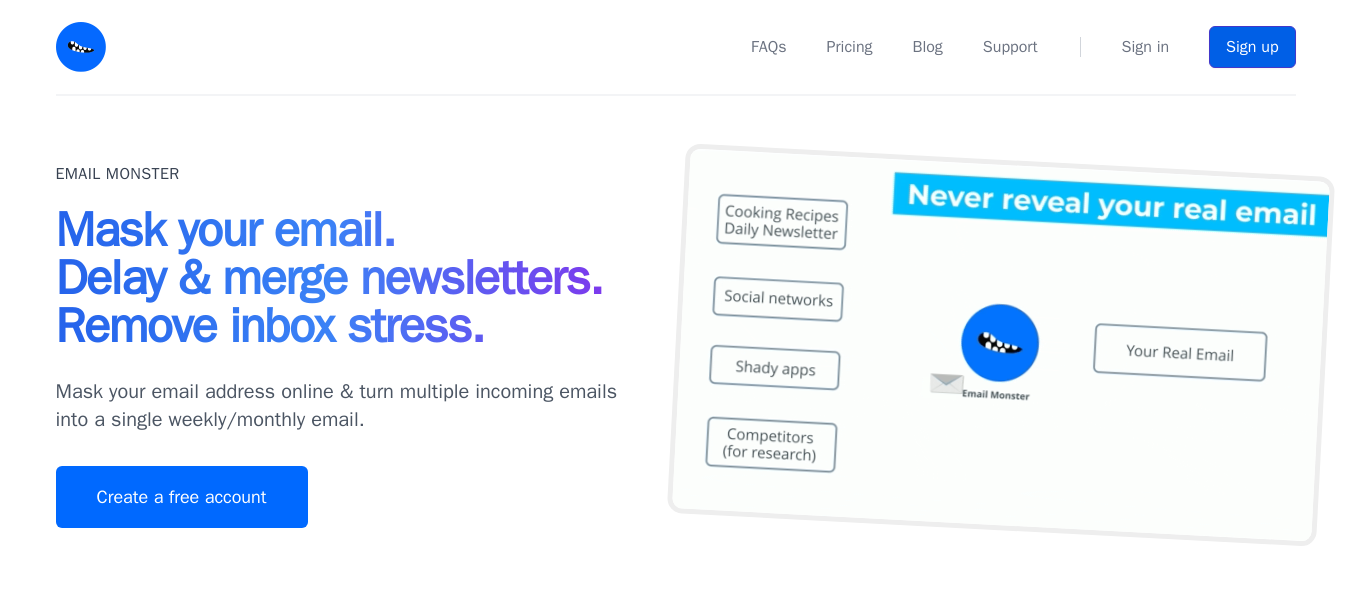 click on "Sign up" at bounding box center (1252, 47) 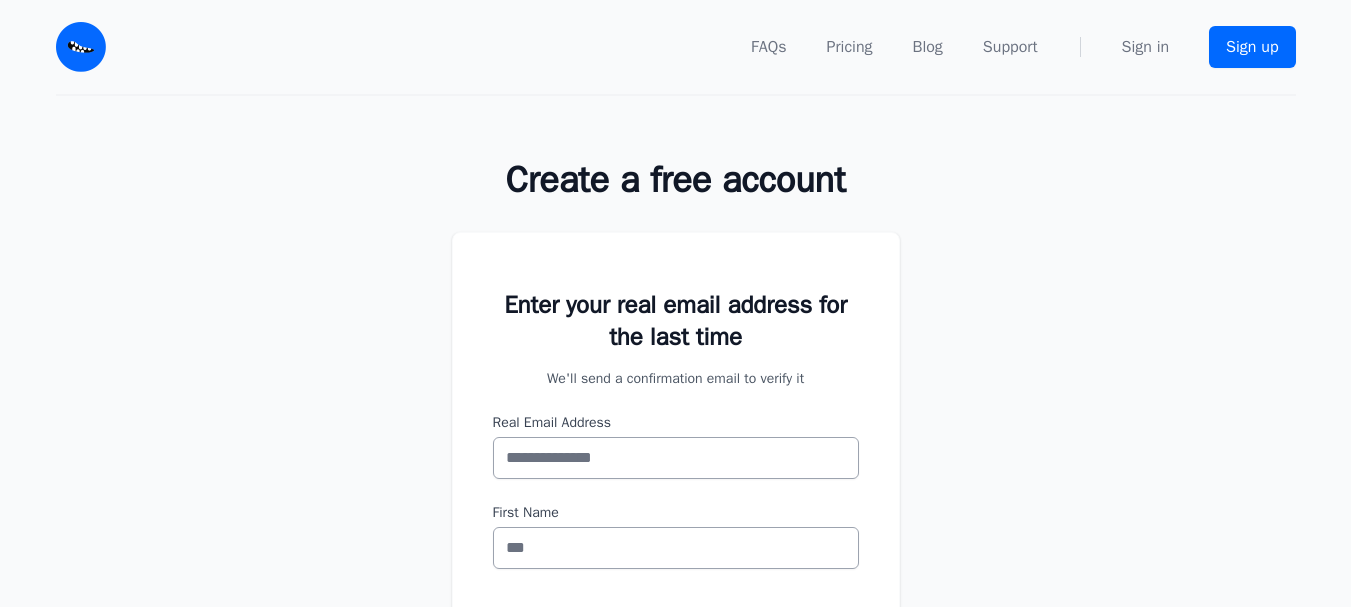 scroll, scrollTop: 200, scrollLeft: 0, axis: vertical 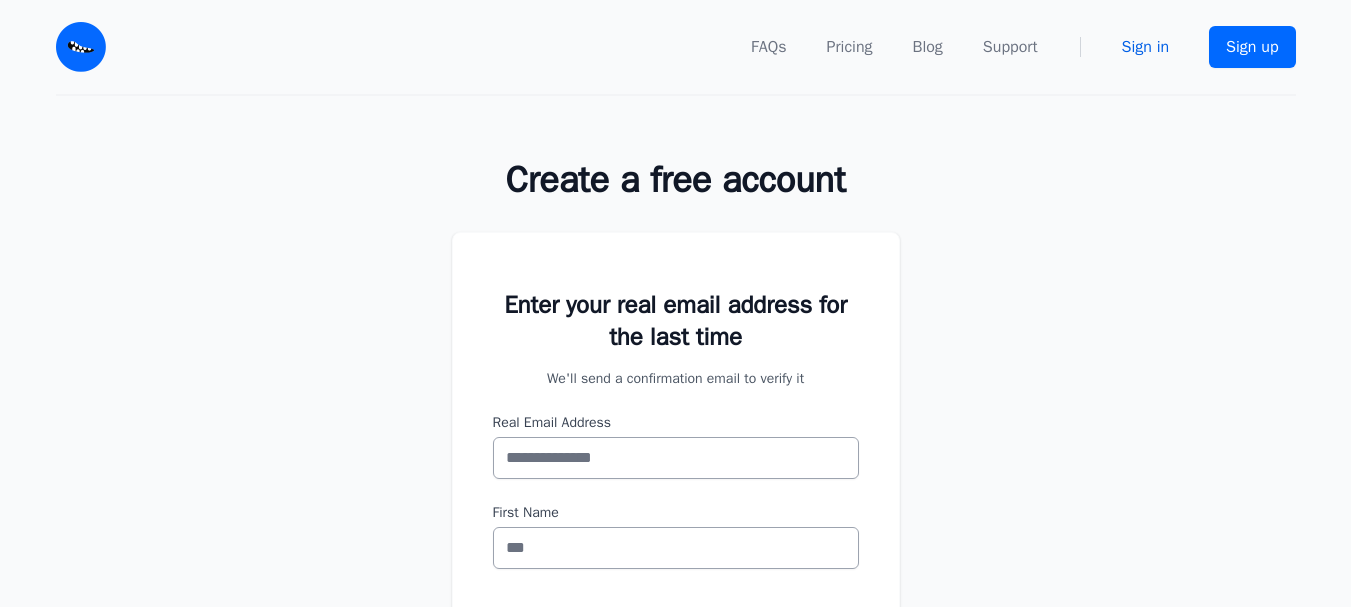 click on "Sign in" at bounding box center (1145, 47) 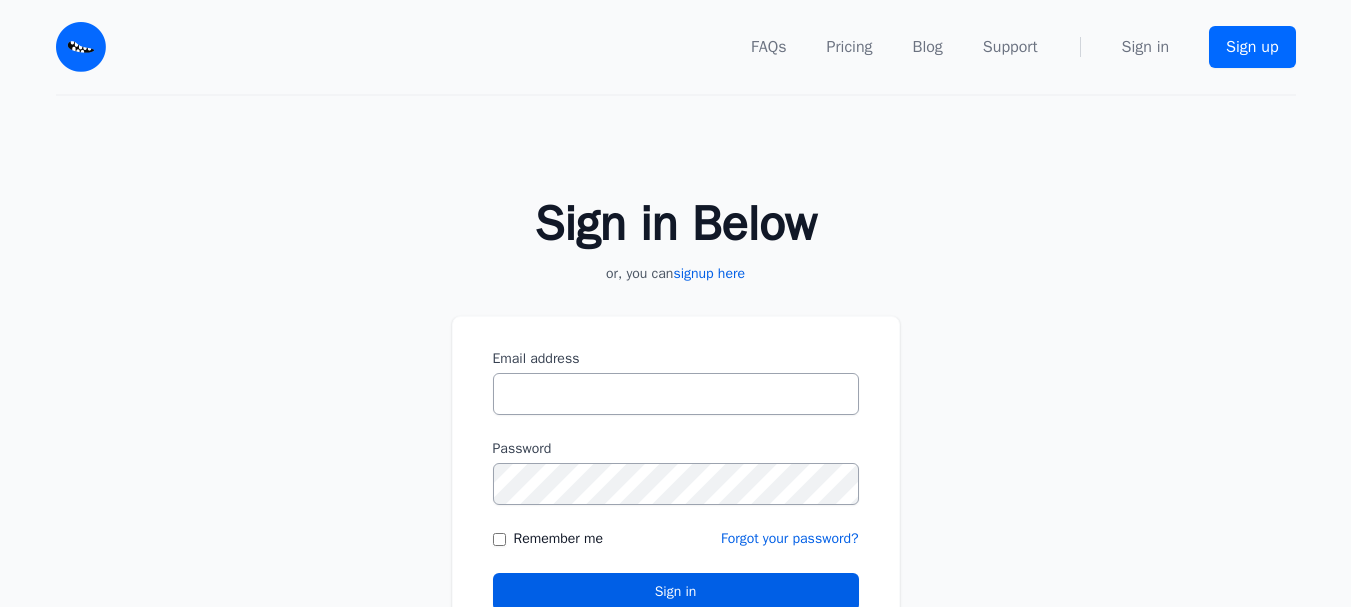 scroll, scrollTop: 0, scrollLeft: 0, axis: both 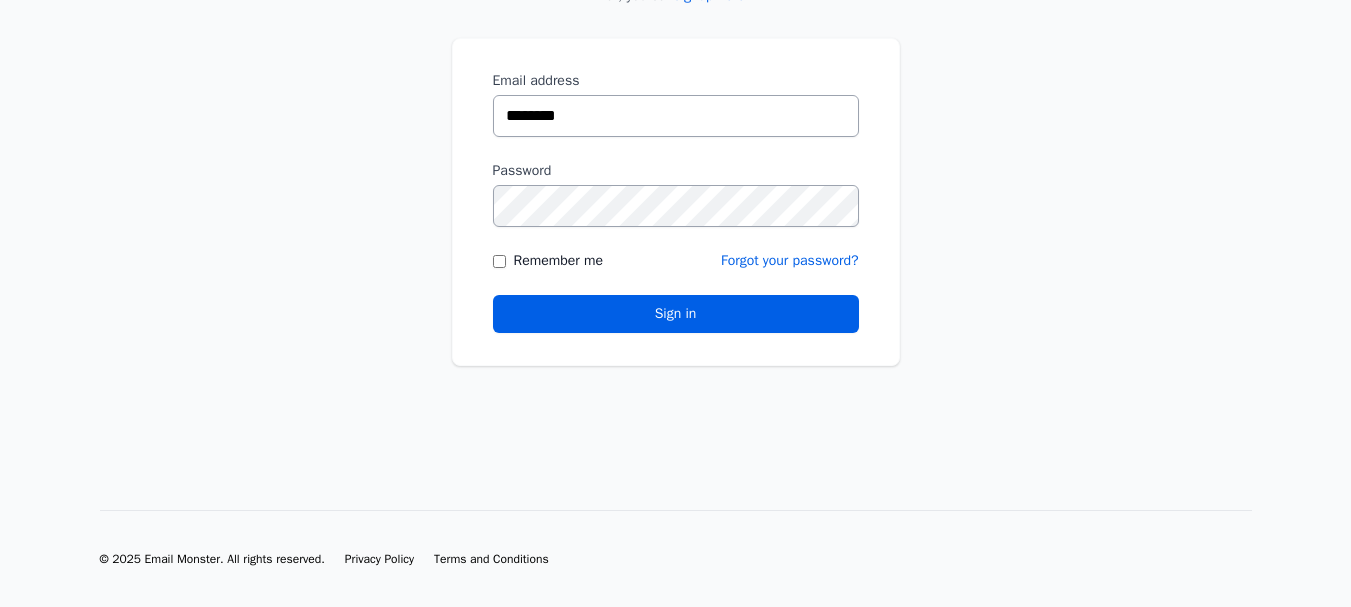 click on "********" at bounding box center [676, 116] 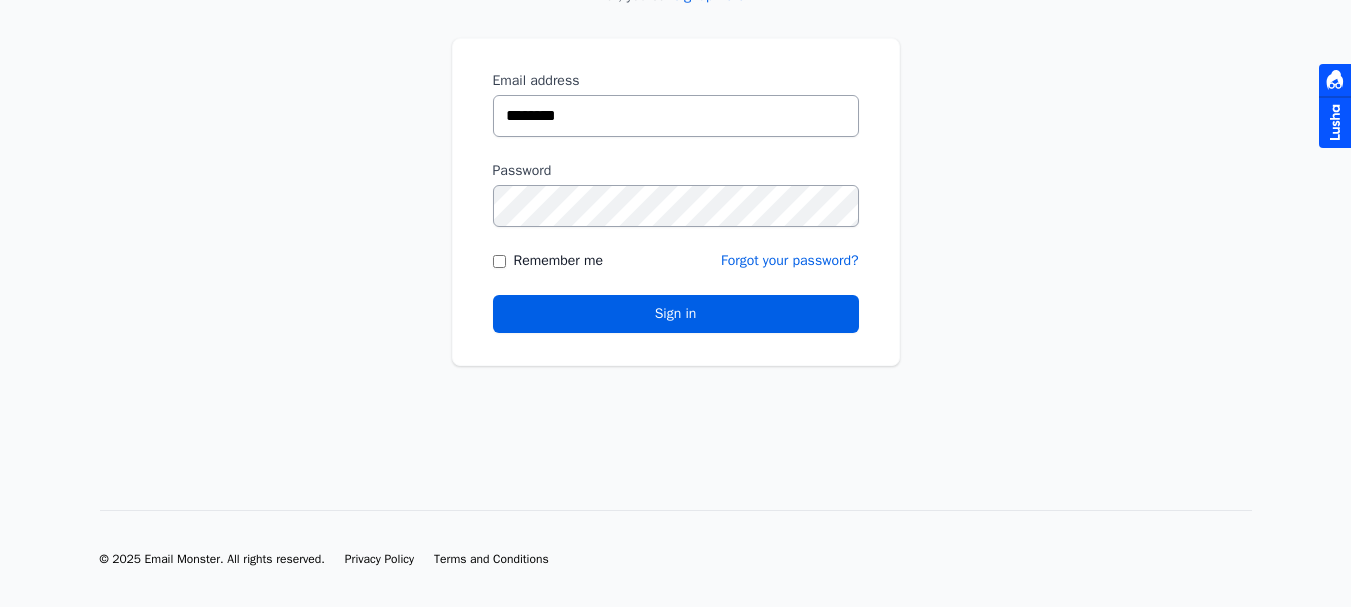 scroll, scrollTop: 0, scrollLeft: 0, axis: both 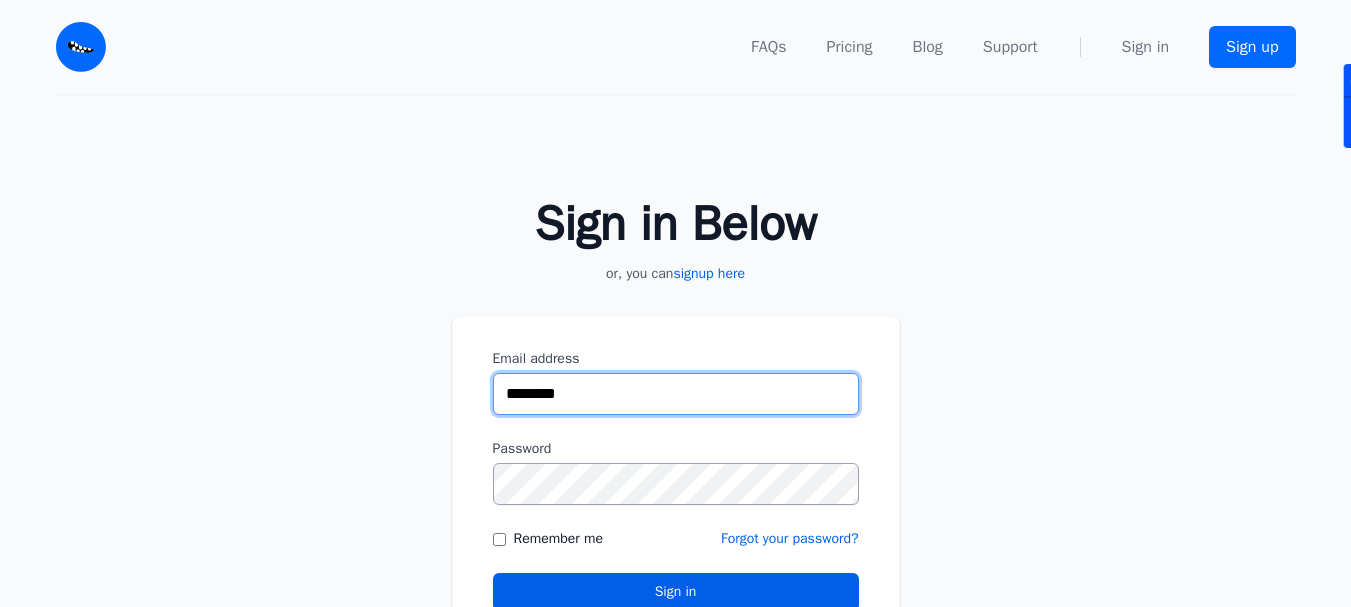 drag, startPoint x: 626, startPoint y: 390, endPoint x: 334, endPoint y: 413, distance: 292.90442 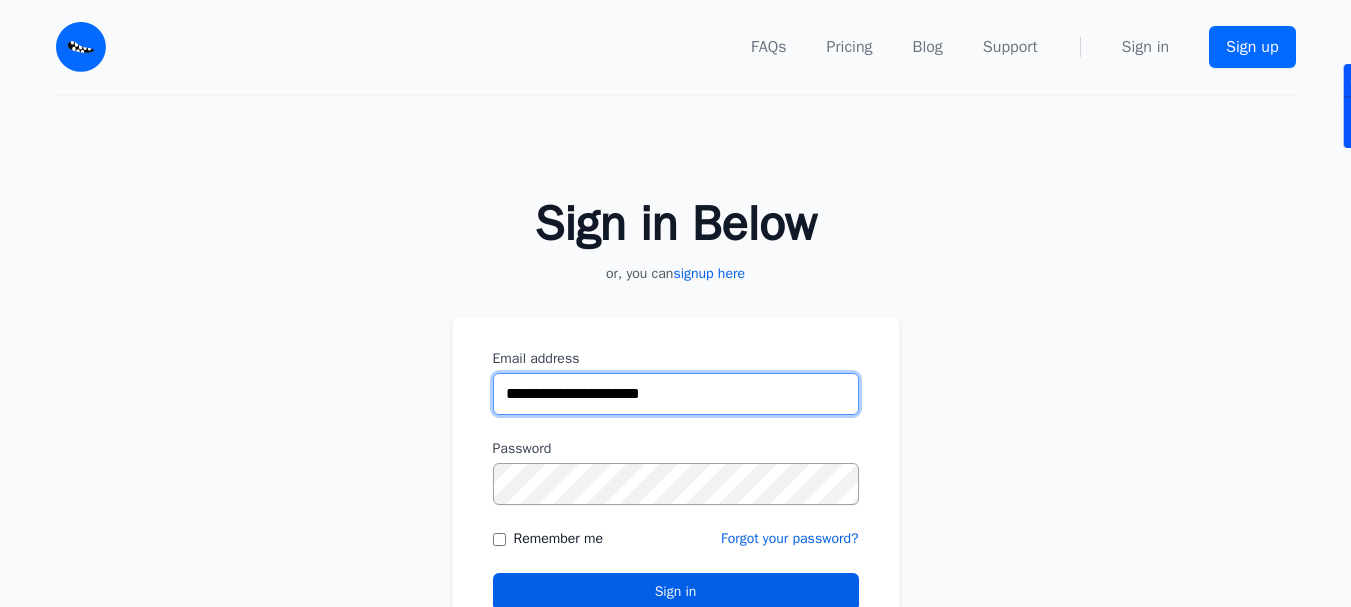 type on "**********" 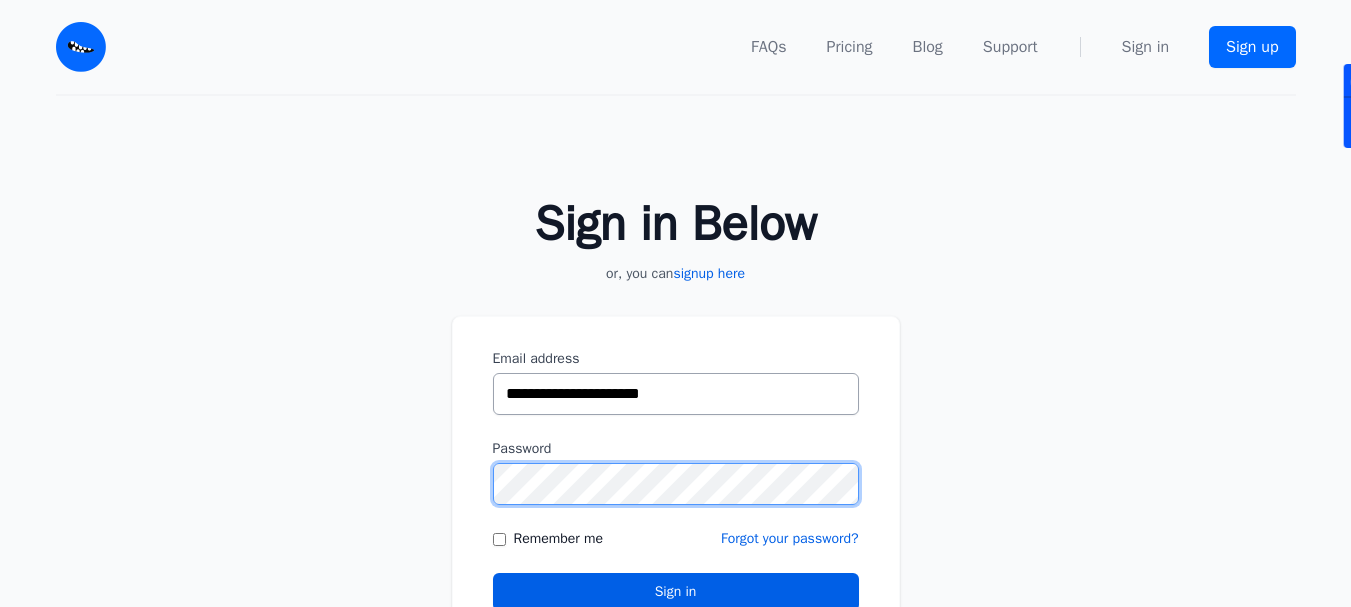 click on "**********" at bounding box center (675, 410) 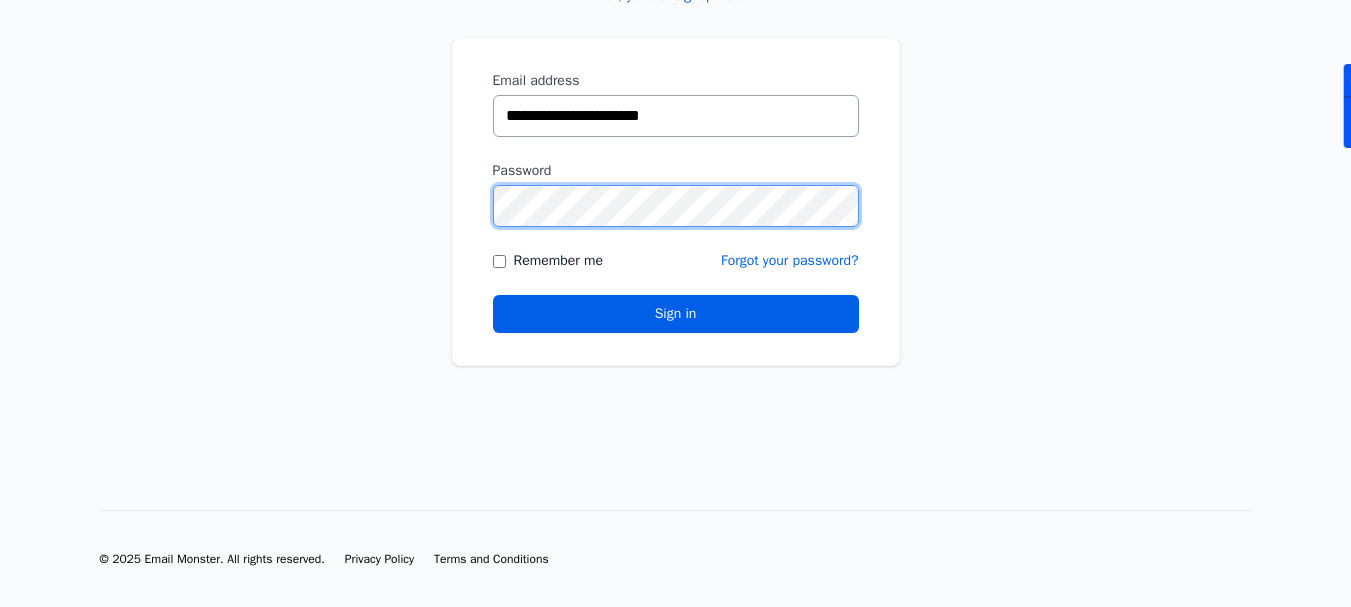 click on "**********" at bounding box center [675, 132] 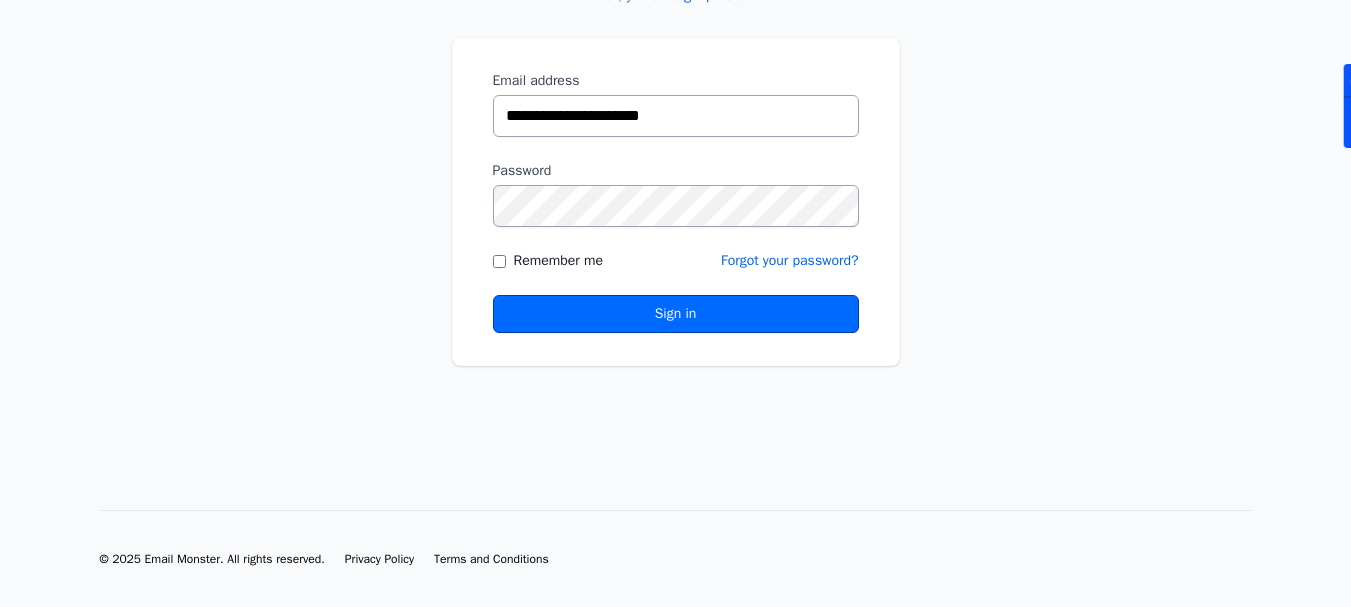 click on "Sign in" at bounding box center (676, 314) 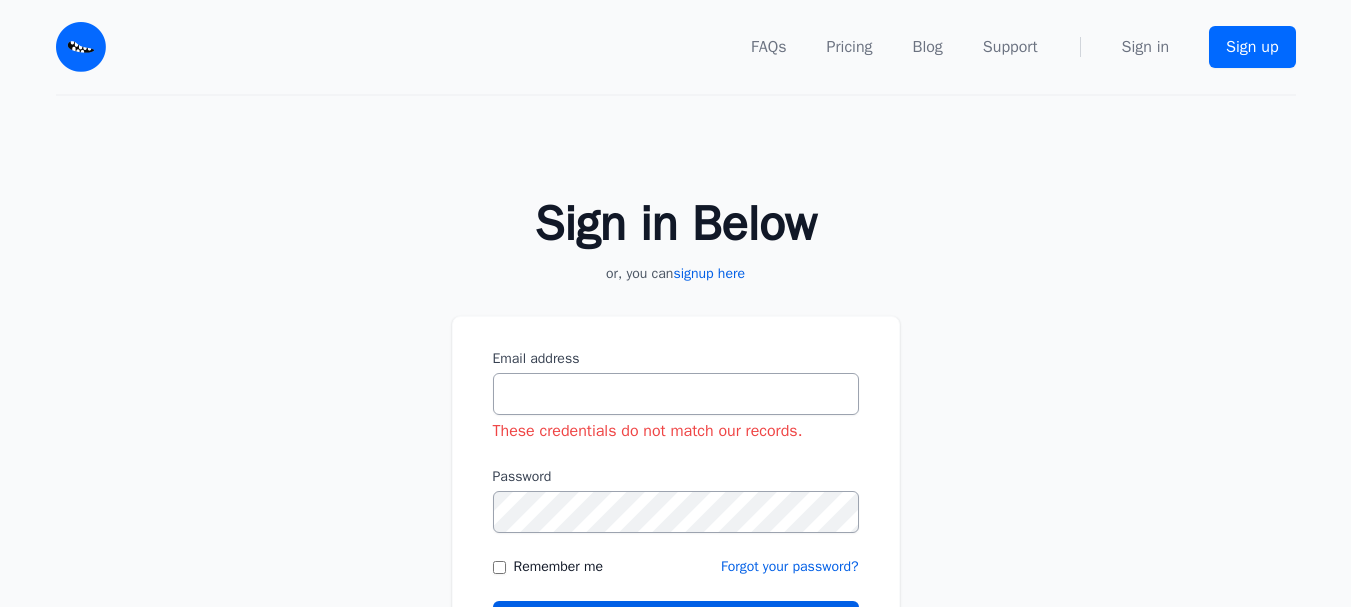 scroll, scrollTop: 0, scrollLeft: 0, axis: both 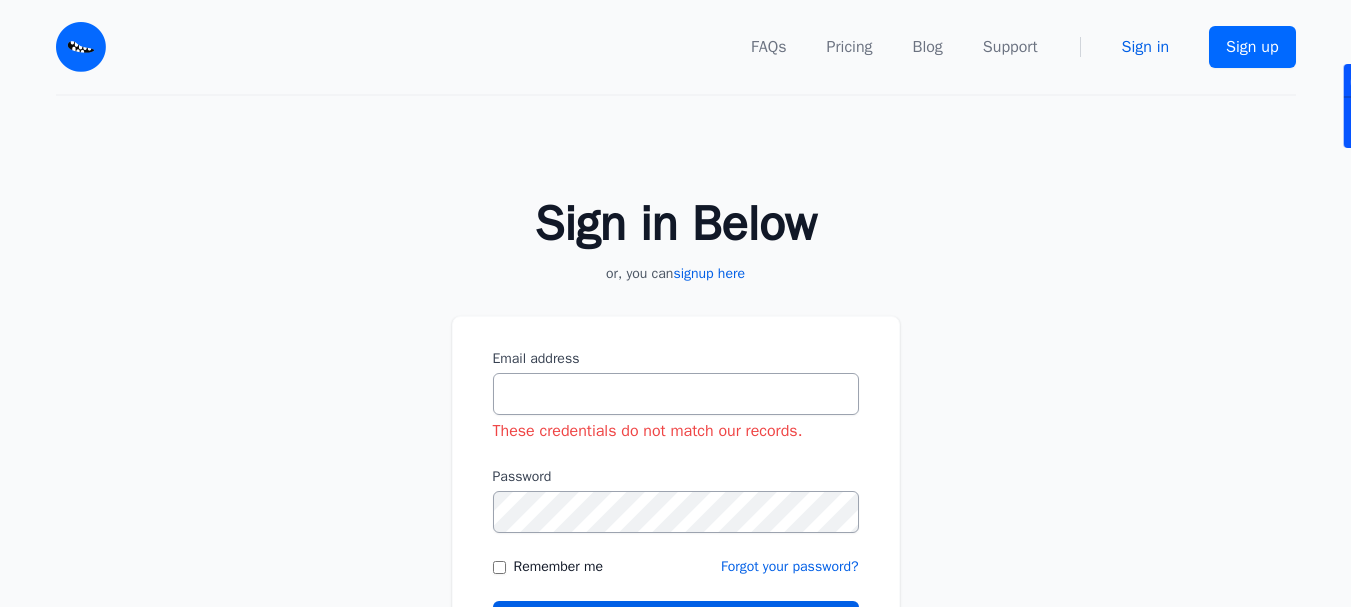 type on "********" 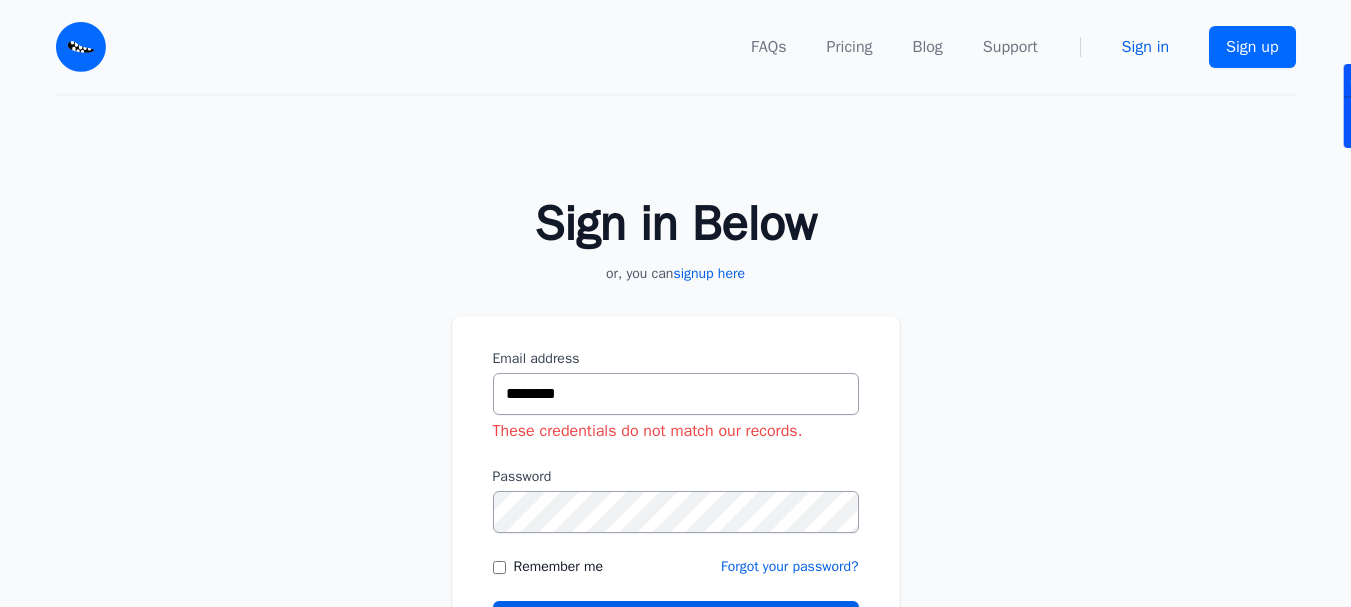 click on "Sign in" at bounding box center [1145, 47] 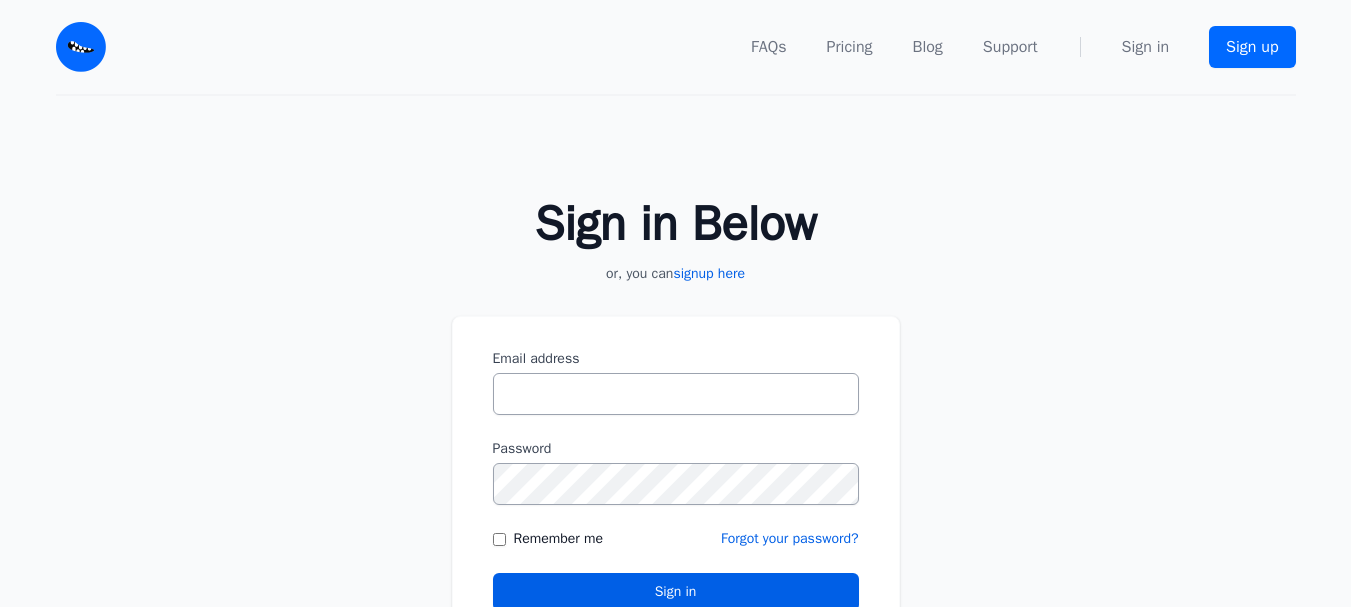 scroll, scrollTop: 0, scrollLeft: 0, axis: both 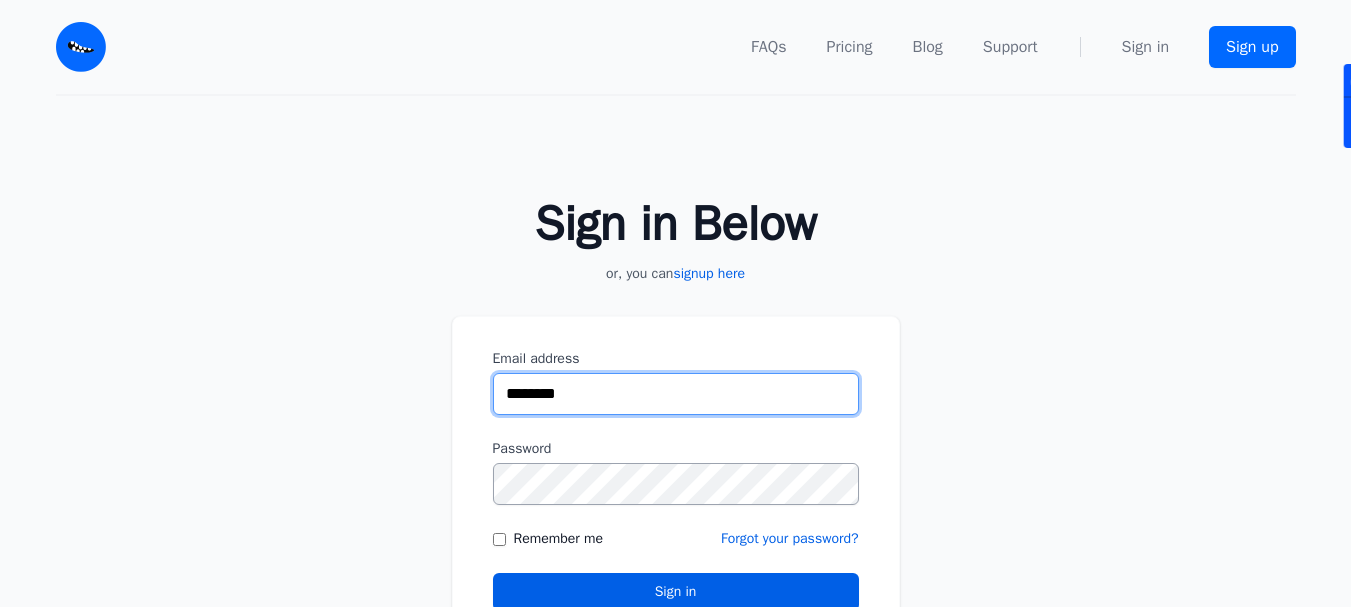 drag, startPoint x: 644, startPoint y: 394, endPoint x: 399, endPoint y: 403, distance: 245.16525 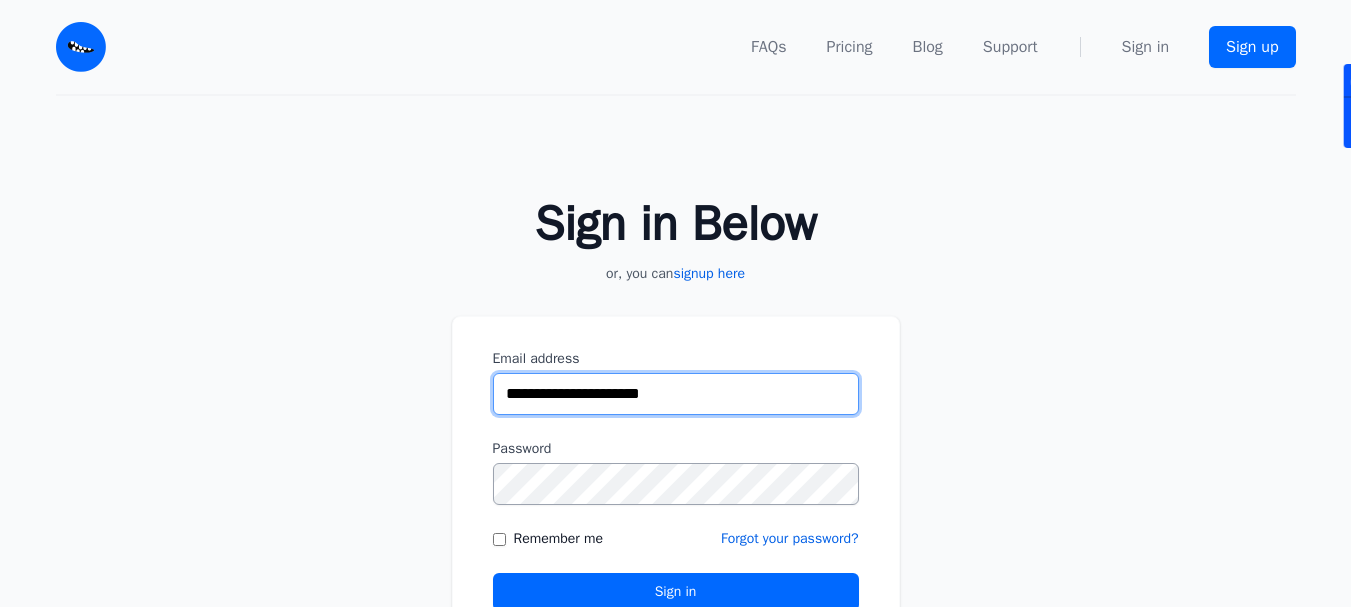 type on "**********" 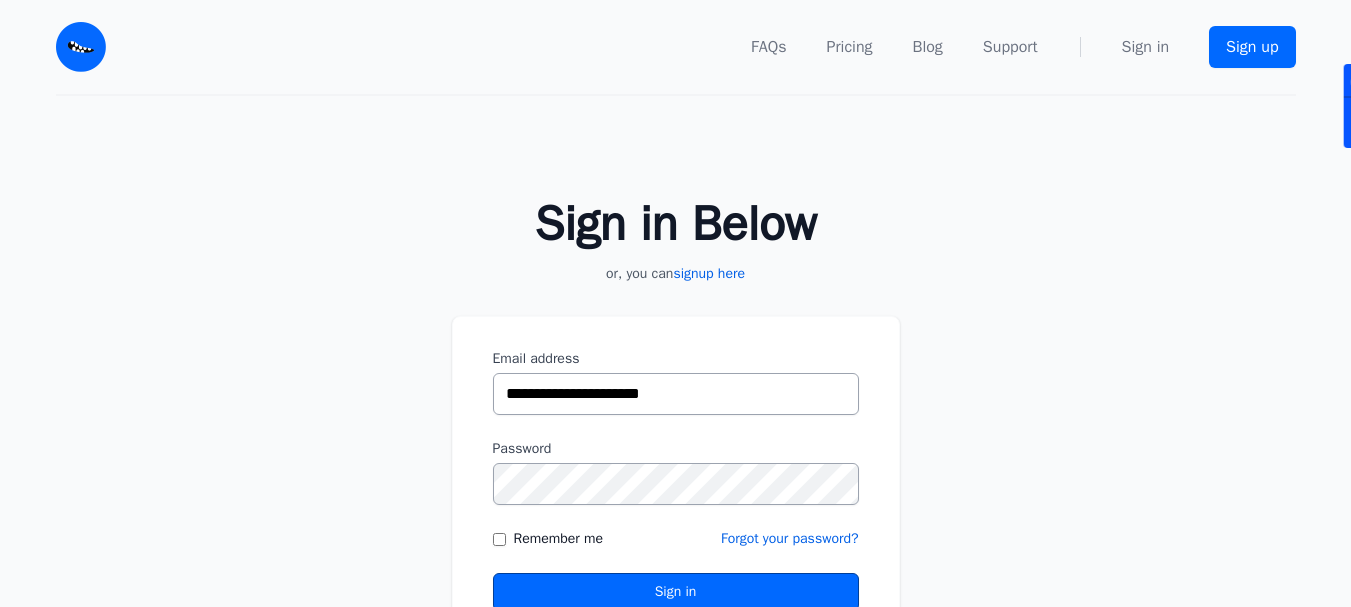 click on "Sign in" at bounding box center (676, 592) 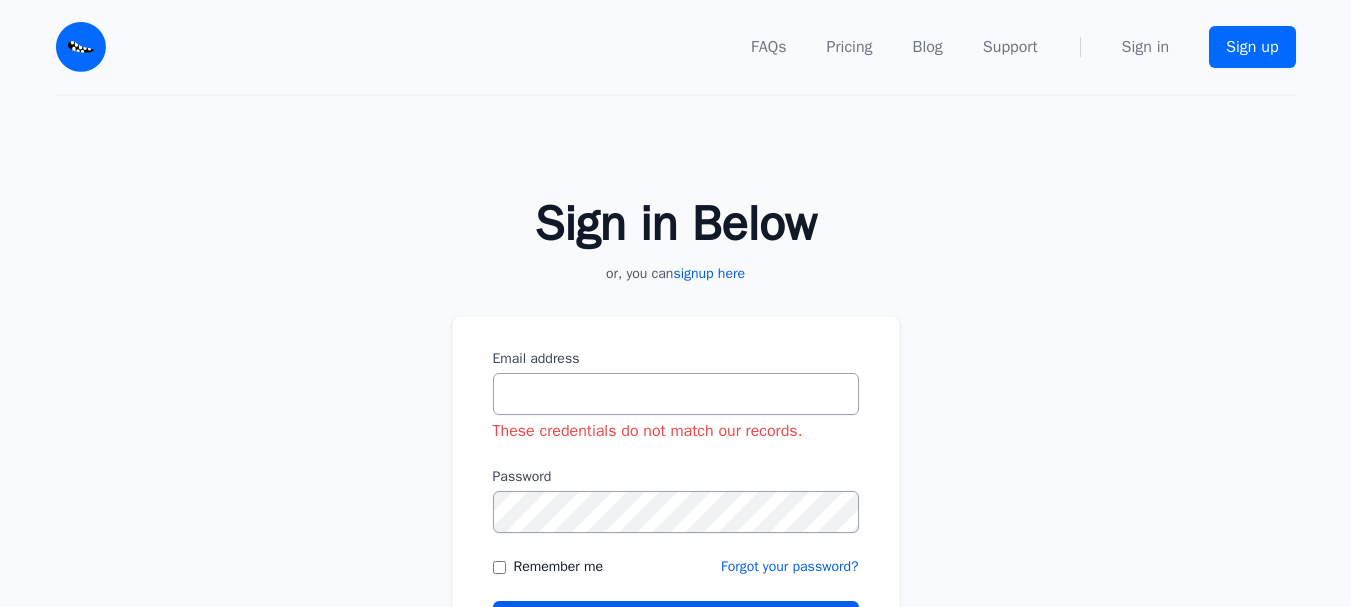 scroll, scrollTop: 0, scrollLeft: 0, axis: both 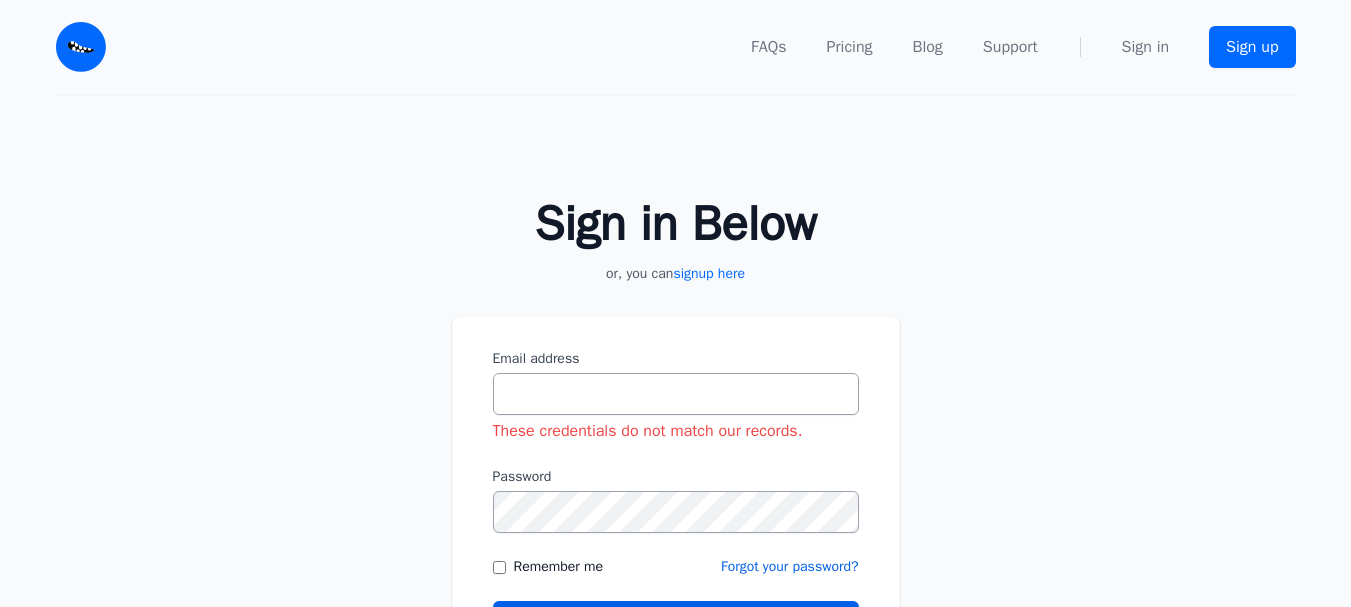 type on "********" 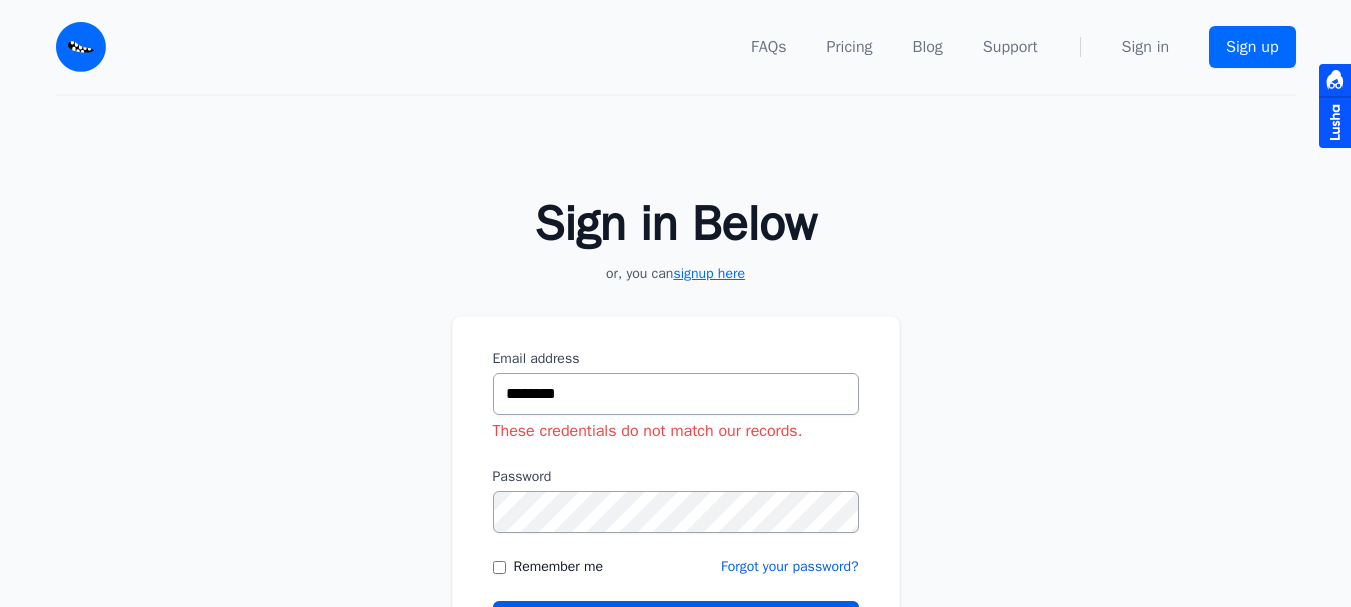 click on "signup here" at bounding box center (709, 273) 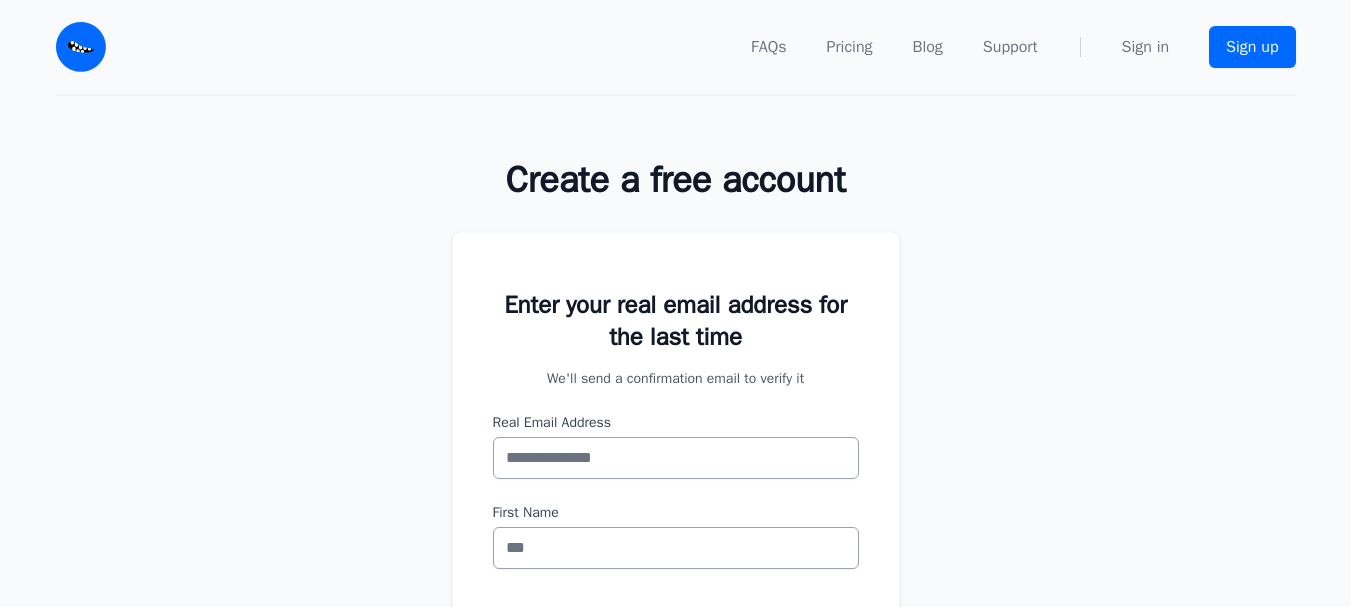 scroll, scrollTop: 0, scrollLeft: 0, axis: both 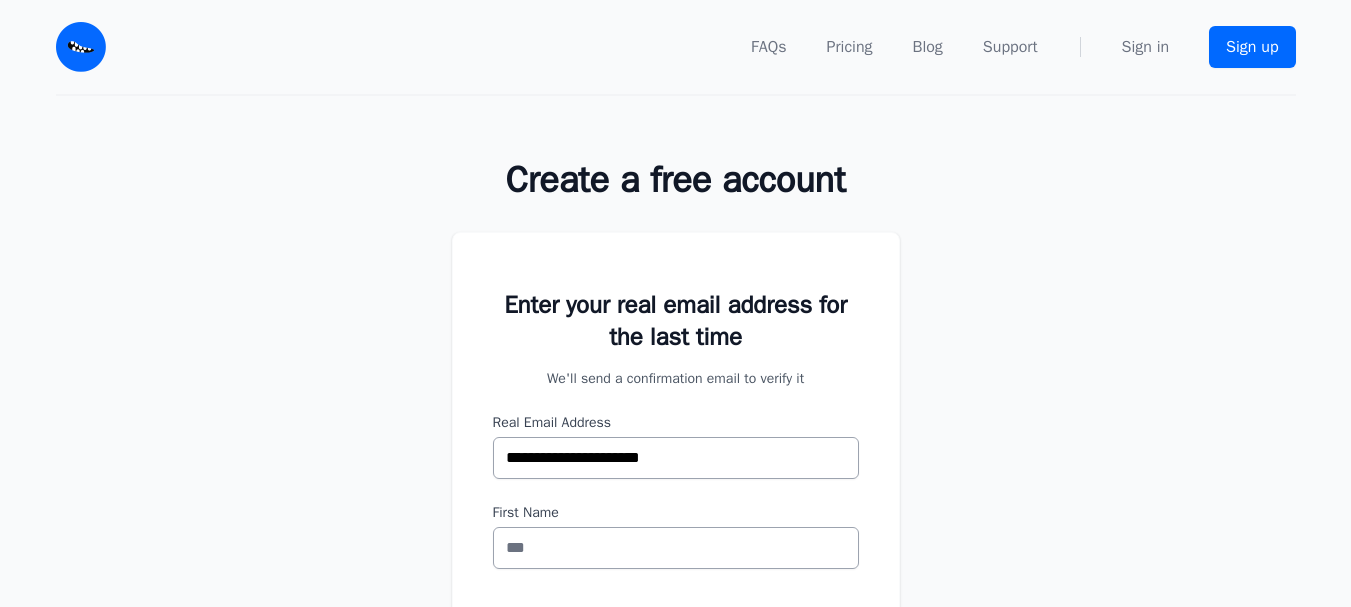 type on "**********" 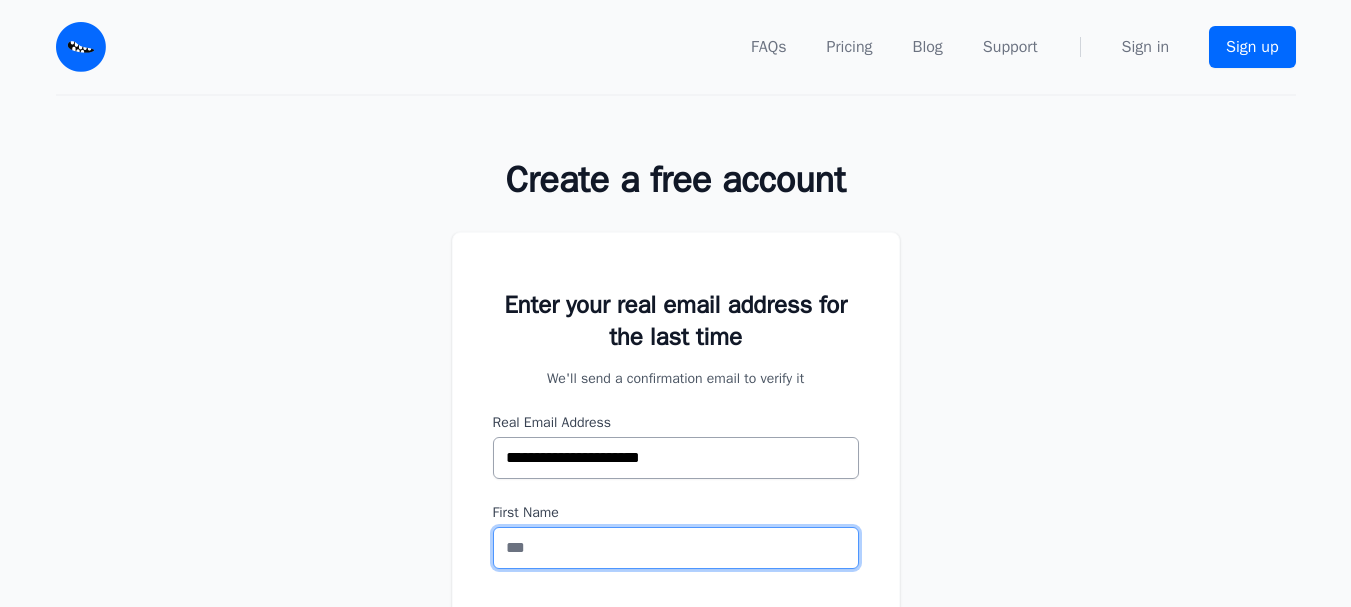 click on "First Name" at bounding box center [676, 548] 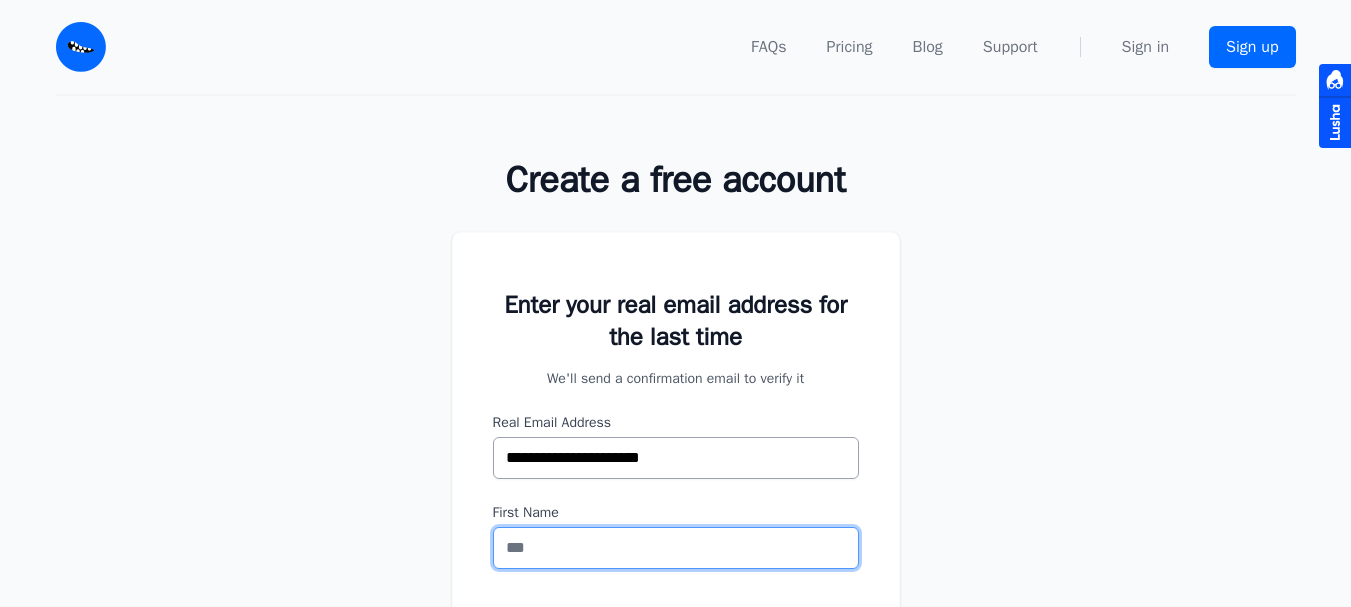 scroll, scrollTop: 200, scrollLeft: 0, axis: vertical 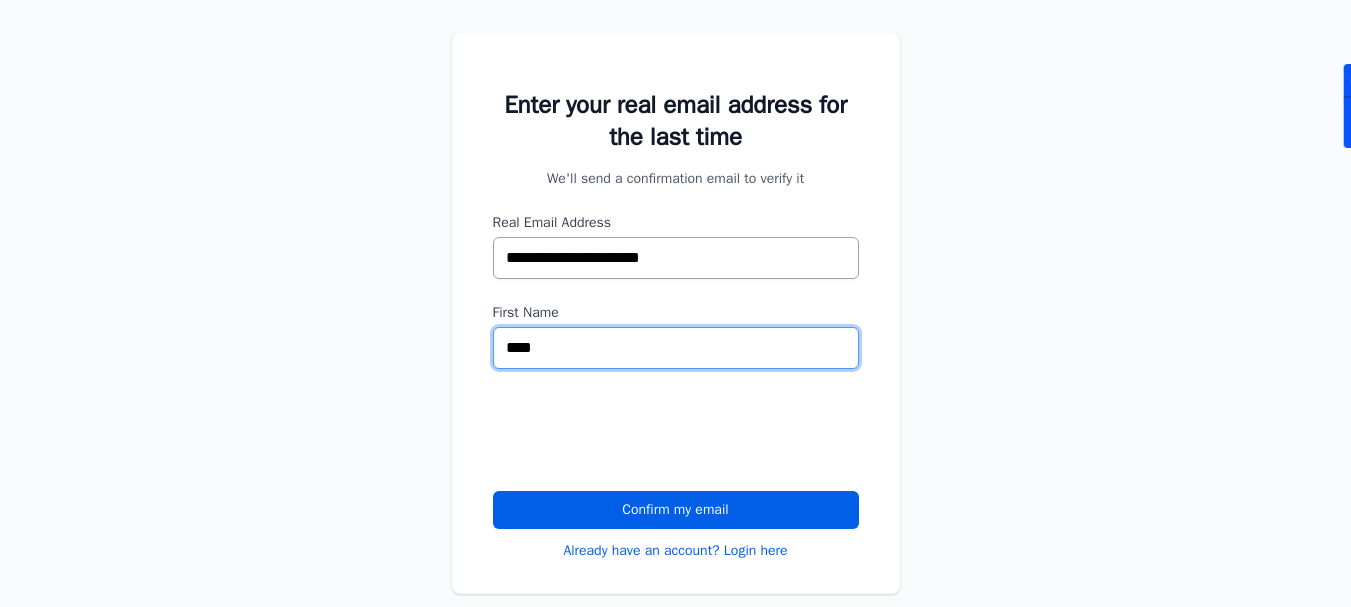 type on "****" 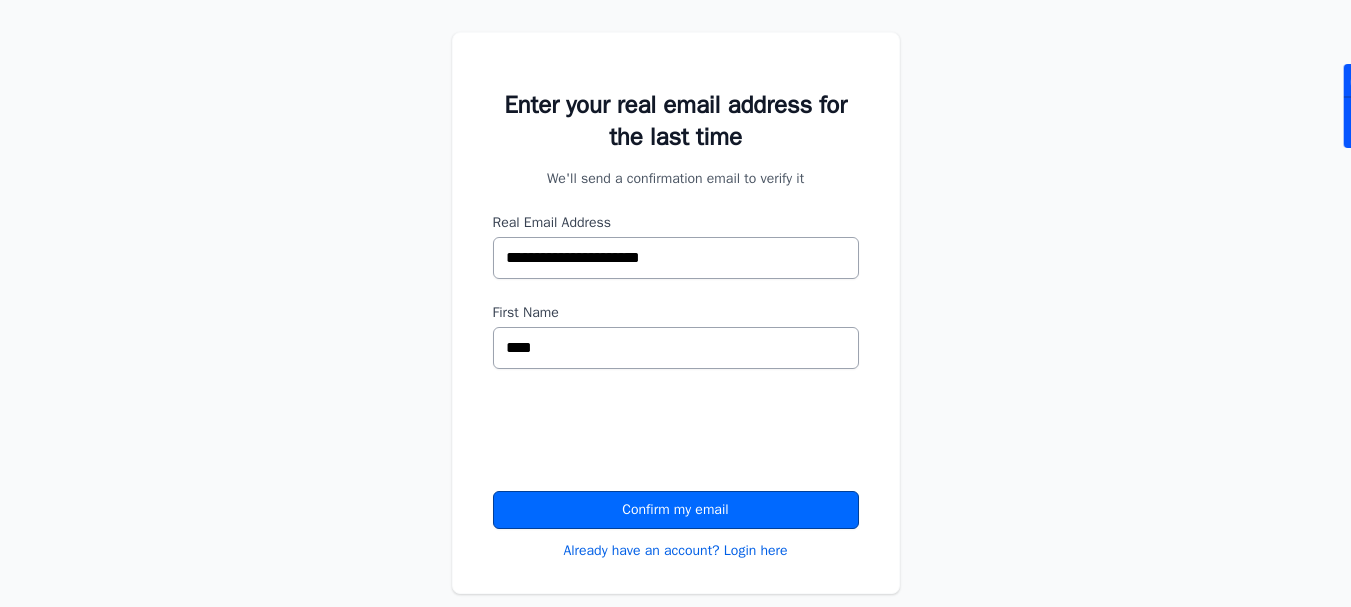 click on "Confirm my email" at bounding box center (676, 510) 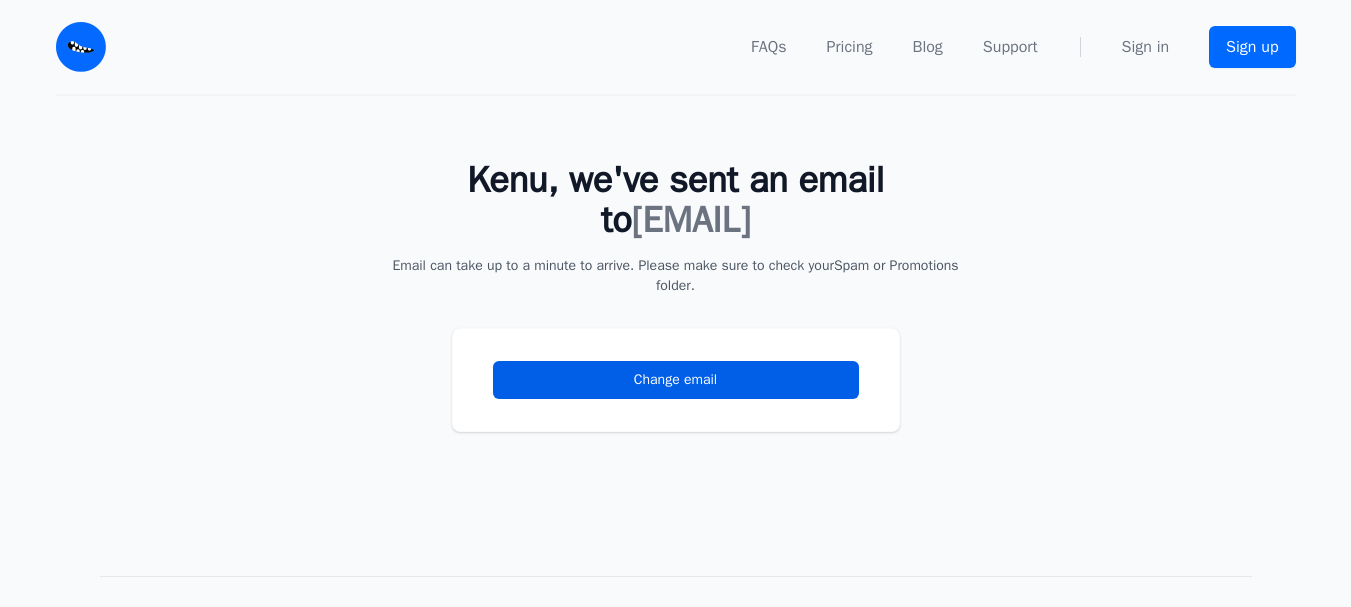 scroll, scrollTop: 0, scrollLeft: 0, axis: both 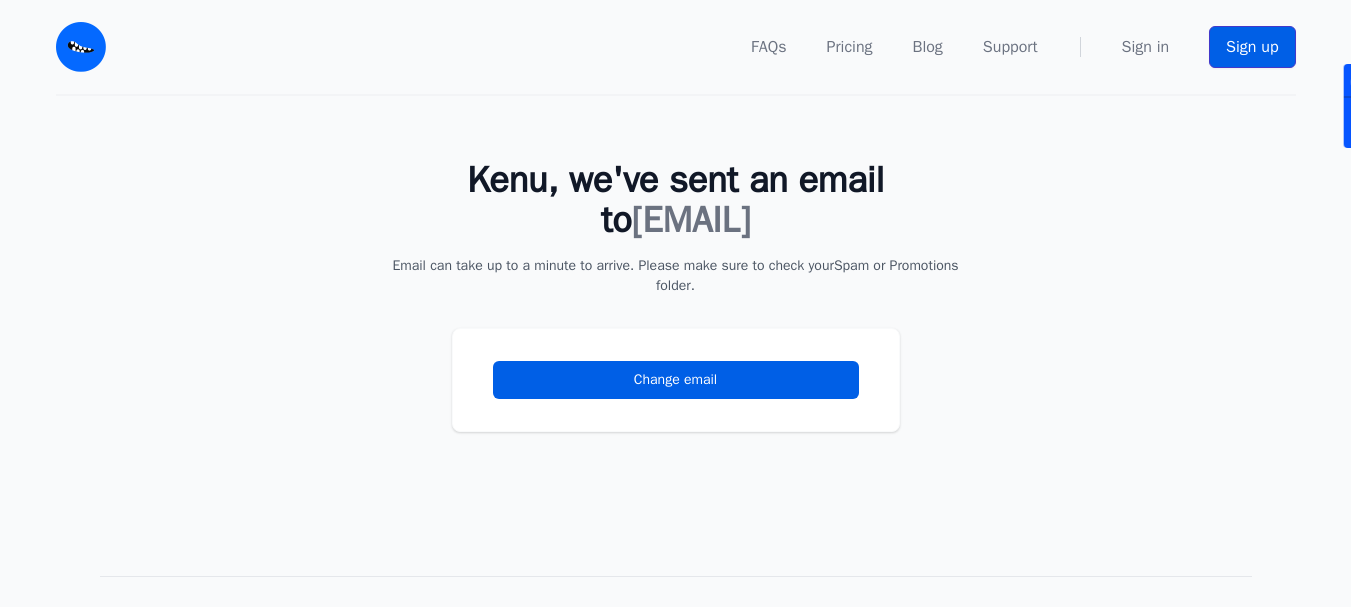click on "Sign up" at bounding box center (1252, 47) 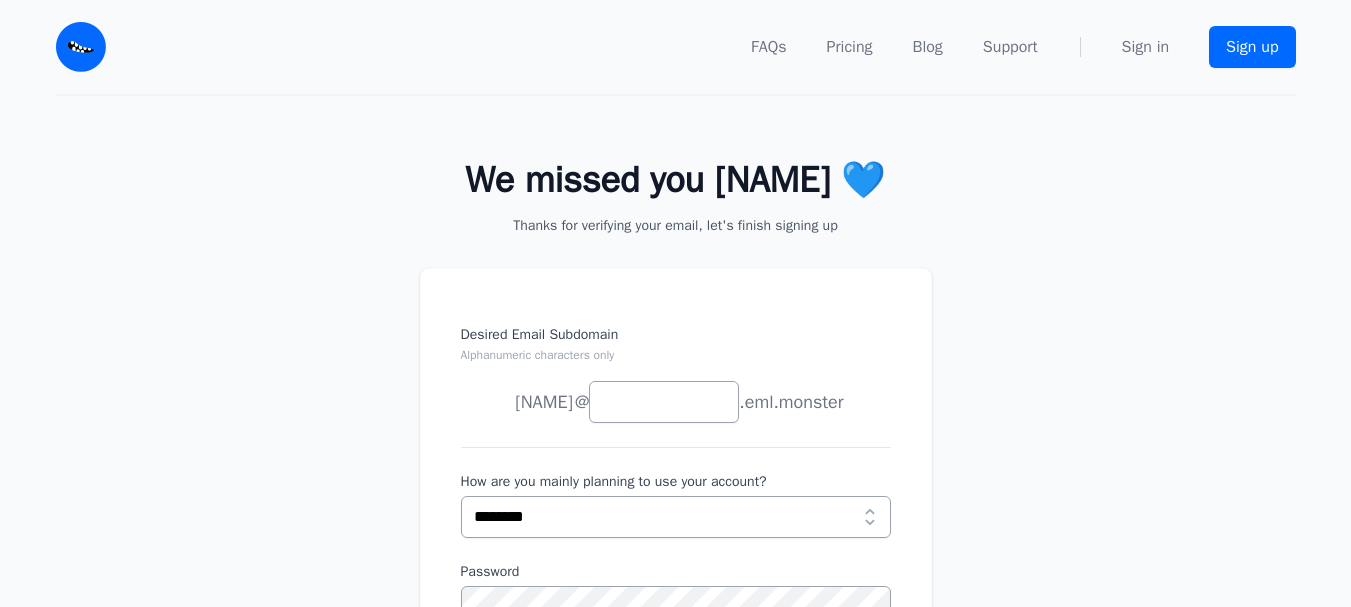 scroll, scrollTop: 0, scrollLeft: 0, axis: both 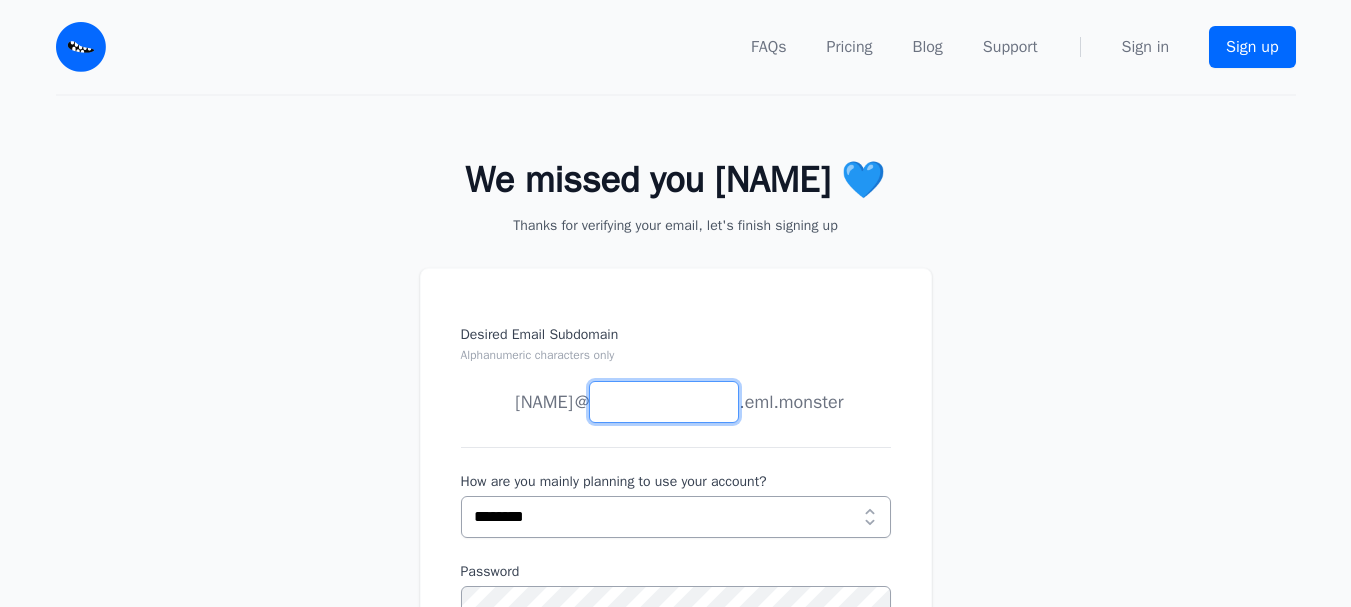 click on "Desired Email Subdomain
Alphanumeric characters only" at bounding box center (664, 402) 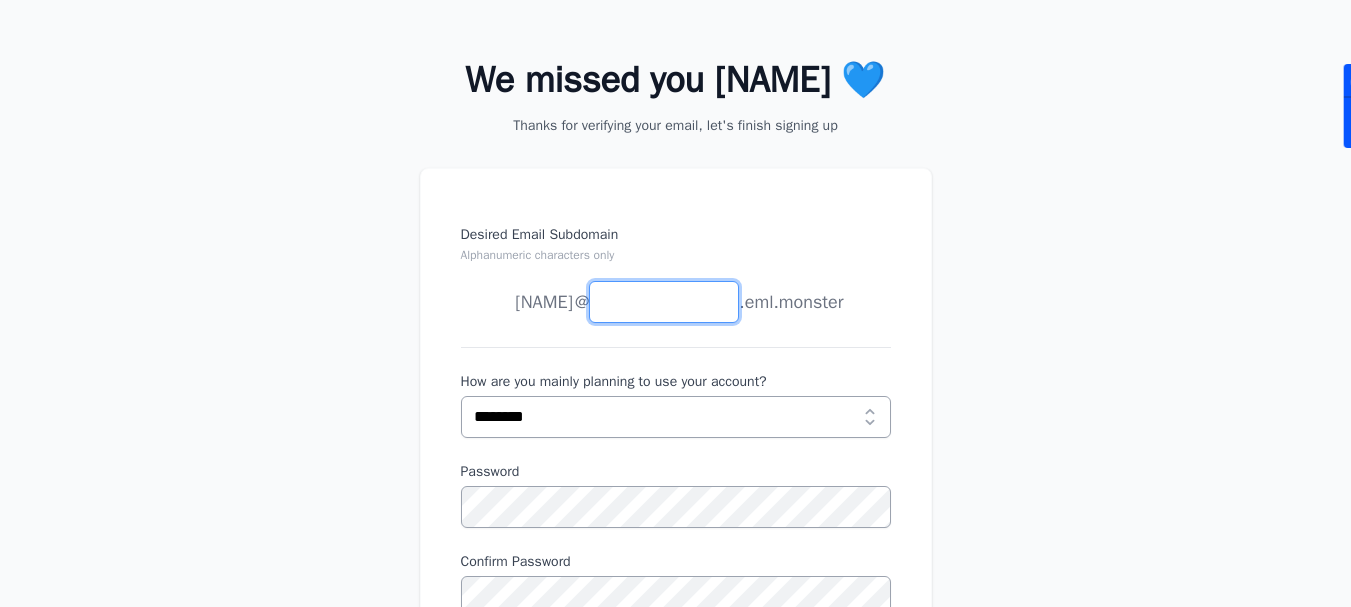 scroll, scrollTop: 200, scrollLeft: 0, axis: vertical 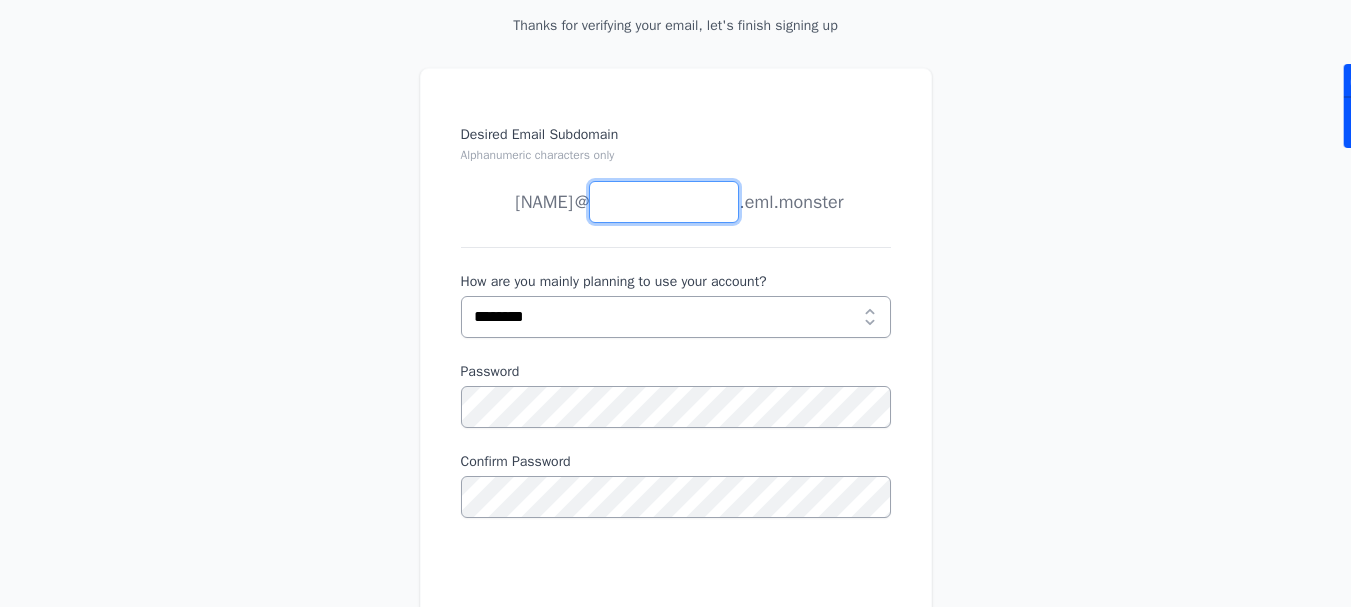 click on "Desired Email Subdomain
Alphanumeric characters only" at bounding box center [664, 202] 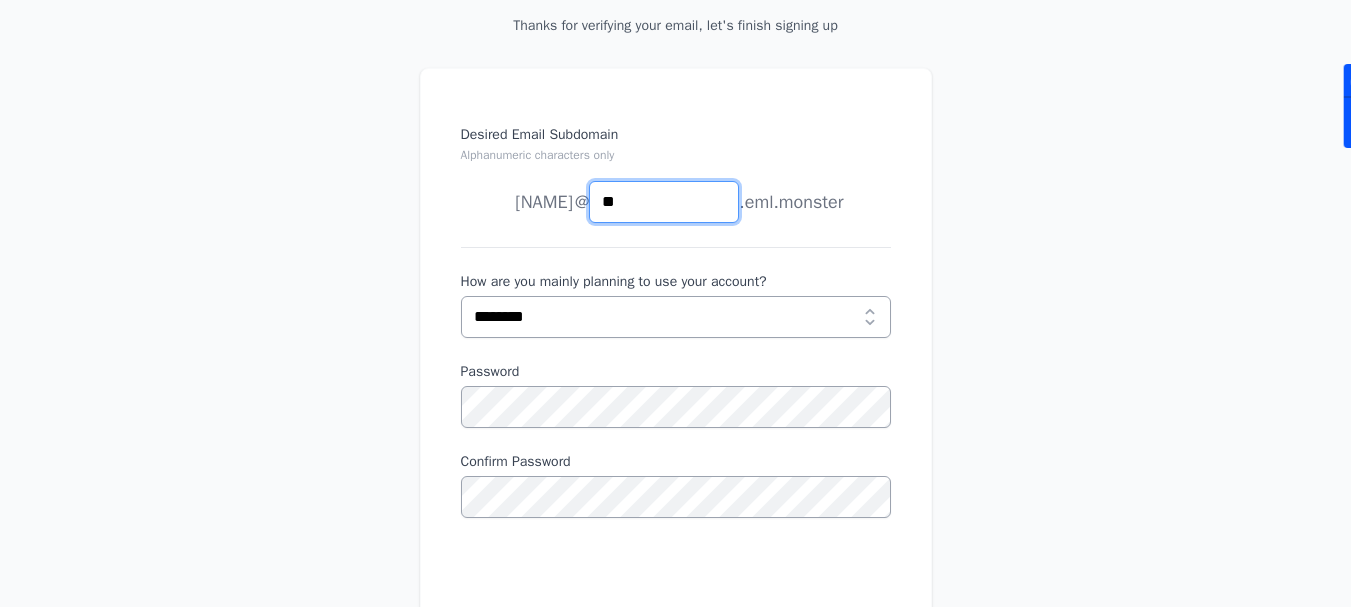 type on "*" 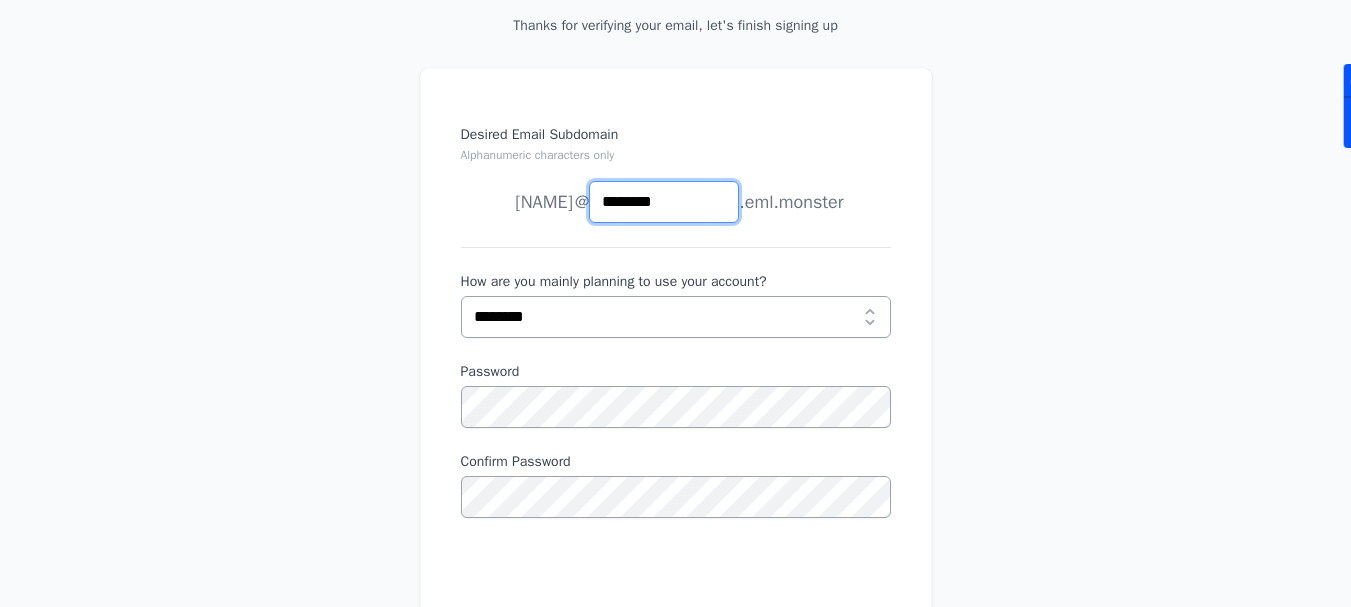 type on "********" 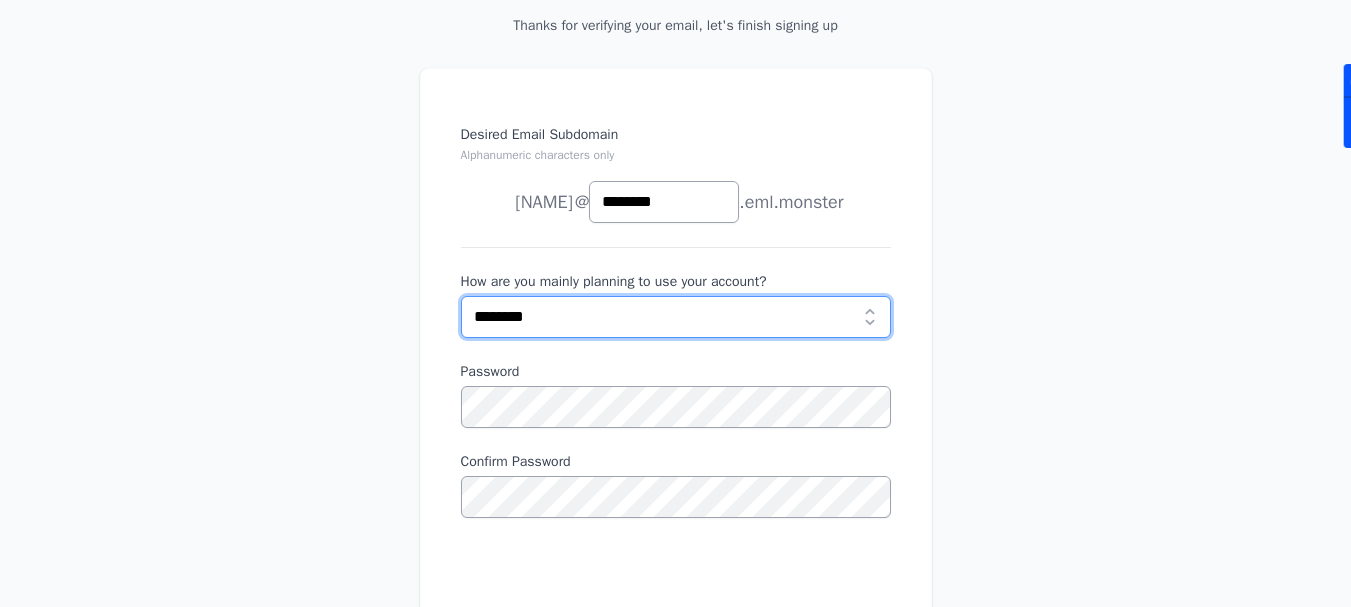 click on "**********" at bounding box center [676, 317] 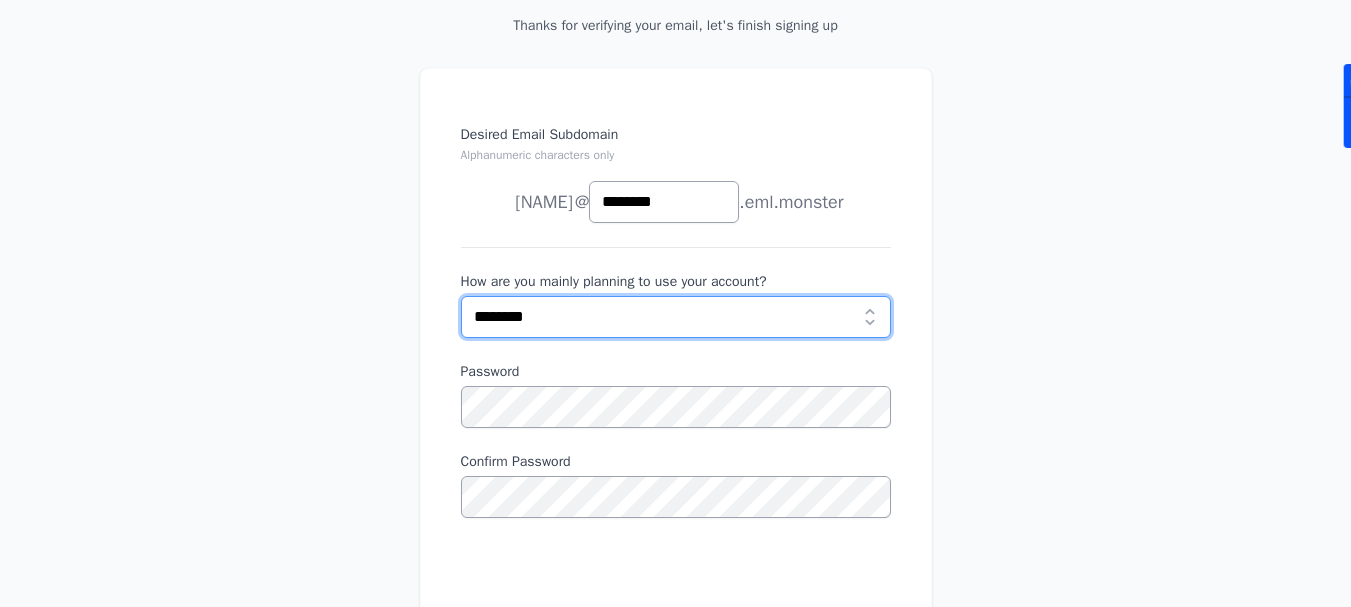 select on "***" 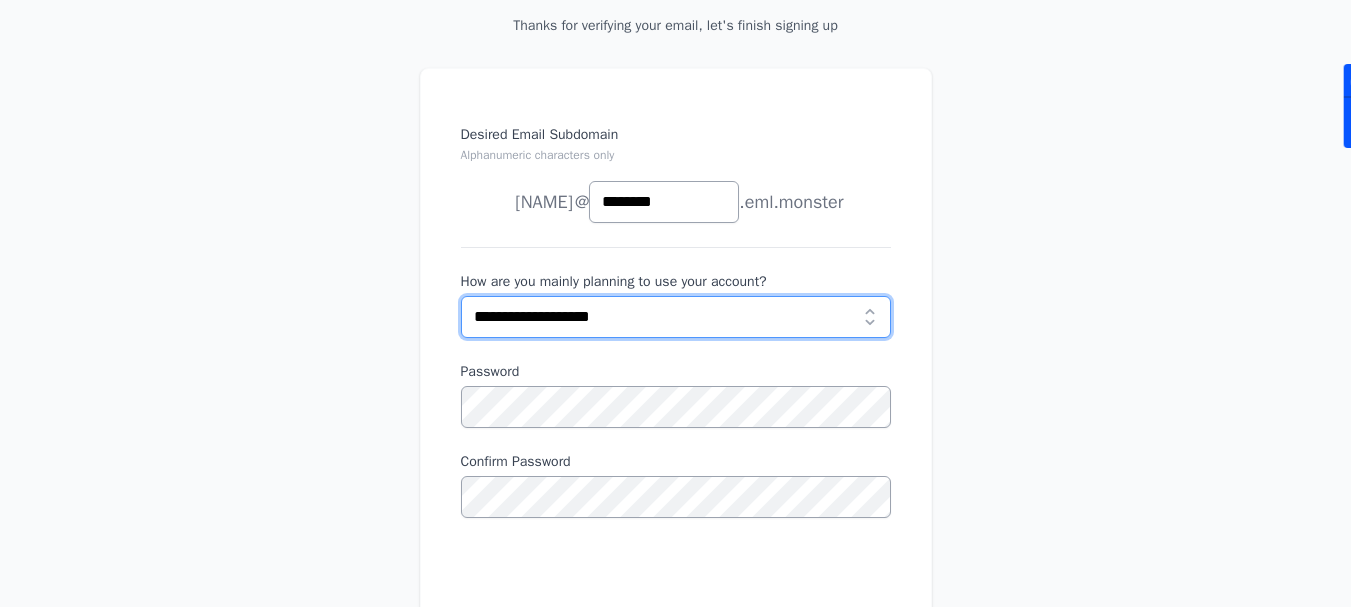 click on "**********" at bounding box center (676, 317) 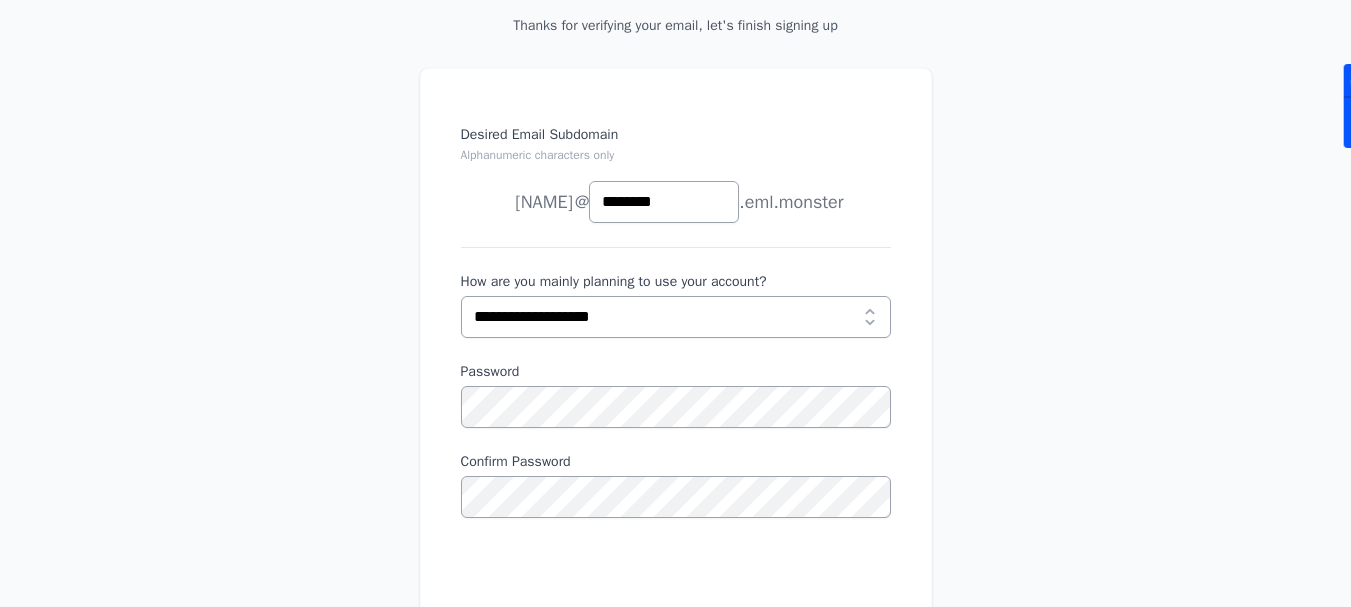 scroll, scrollTop: 400, scrollLeft: 0, axis: vertical 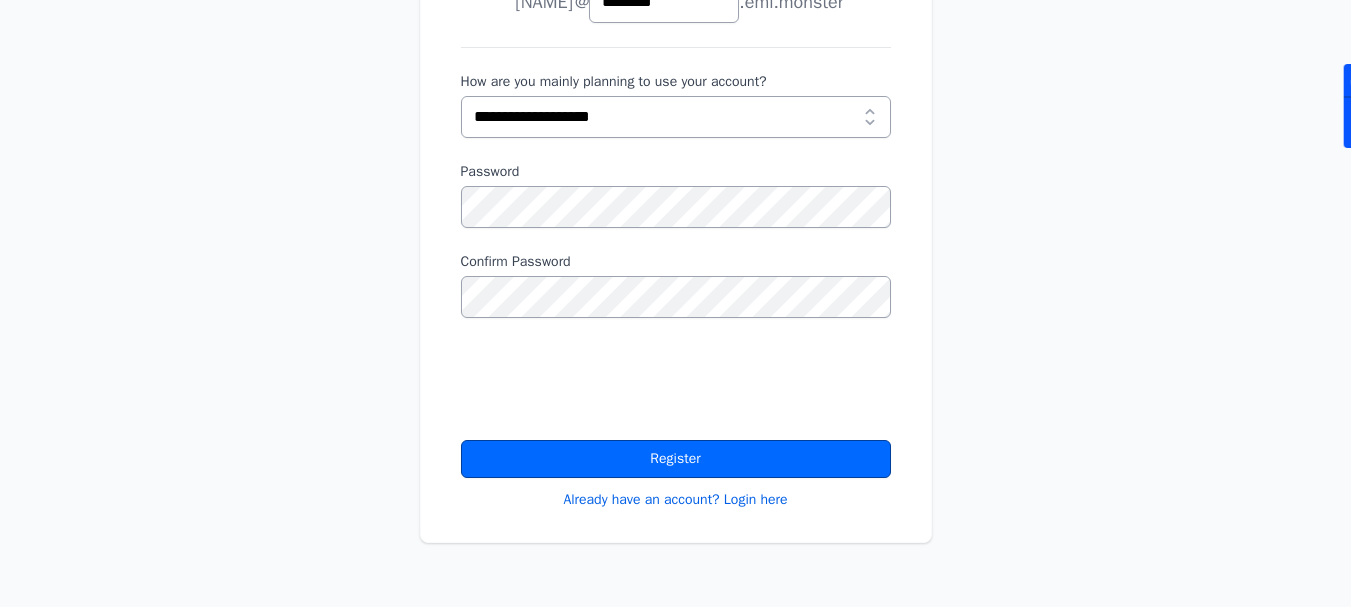click on "Register" at bounding box center (676, 459) 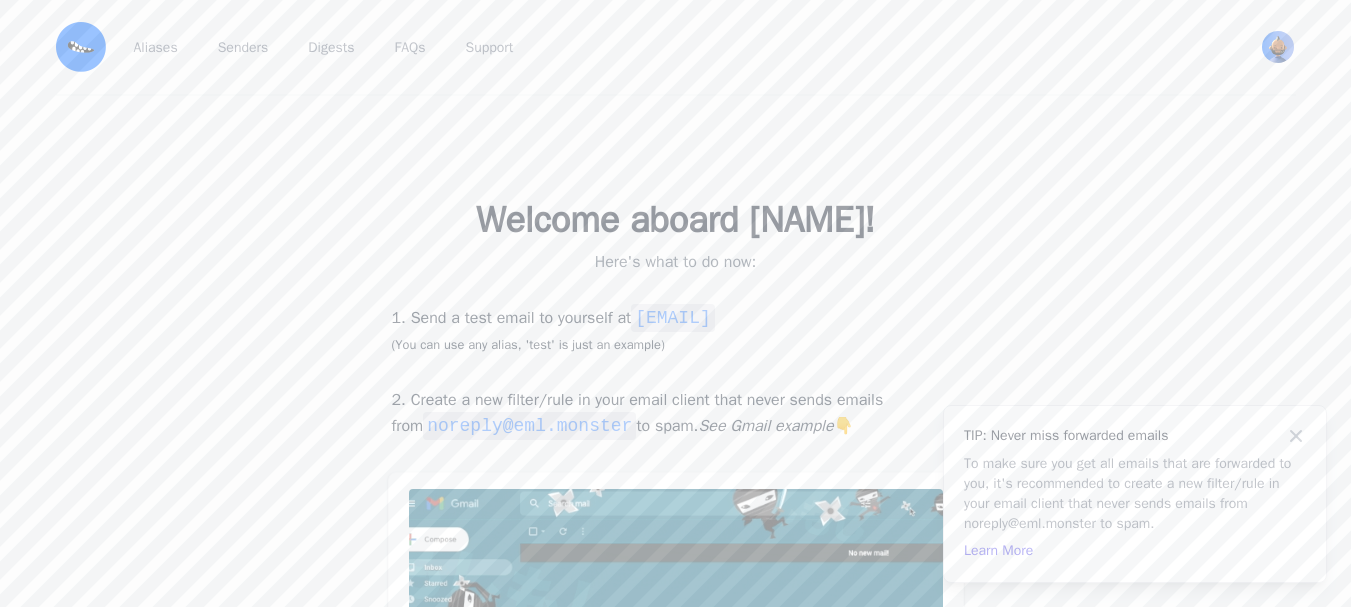 scroll, scrollTop: 0, scrollLeft: 0, axis: both 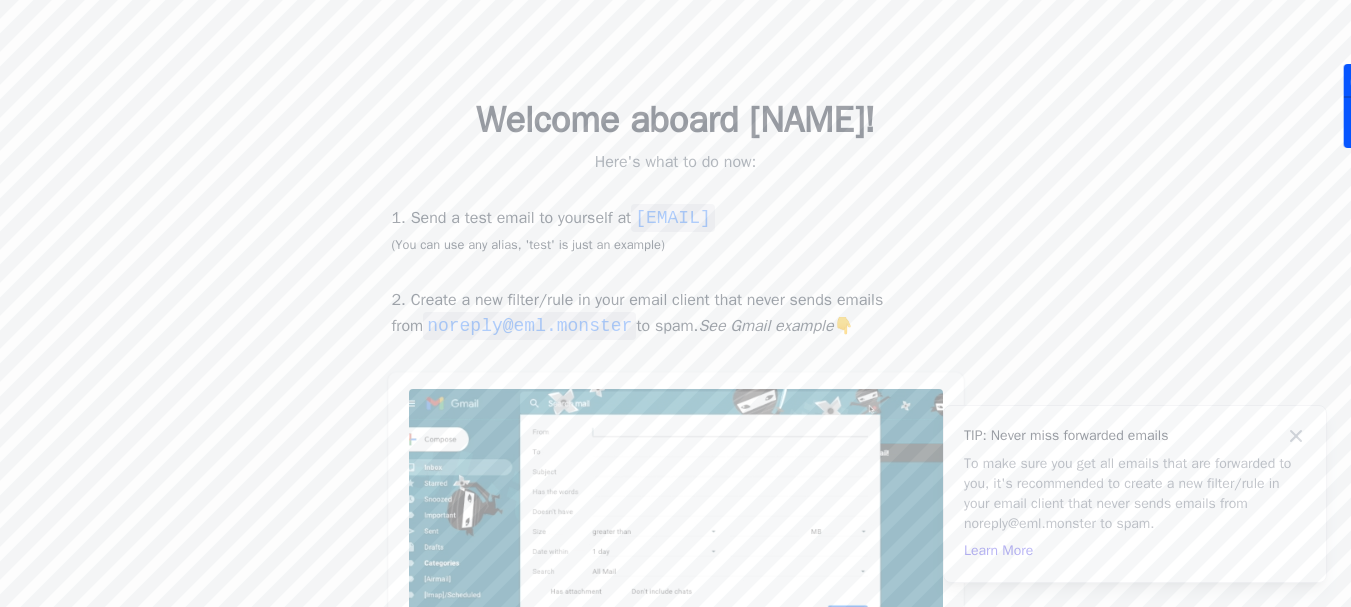 drag, startPoint x: 673, startPoint y: 215, endPoint x: 905, endPoint y: 214, distance: 232.00215 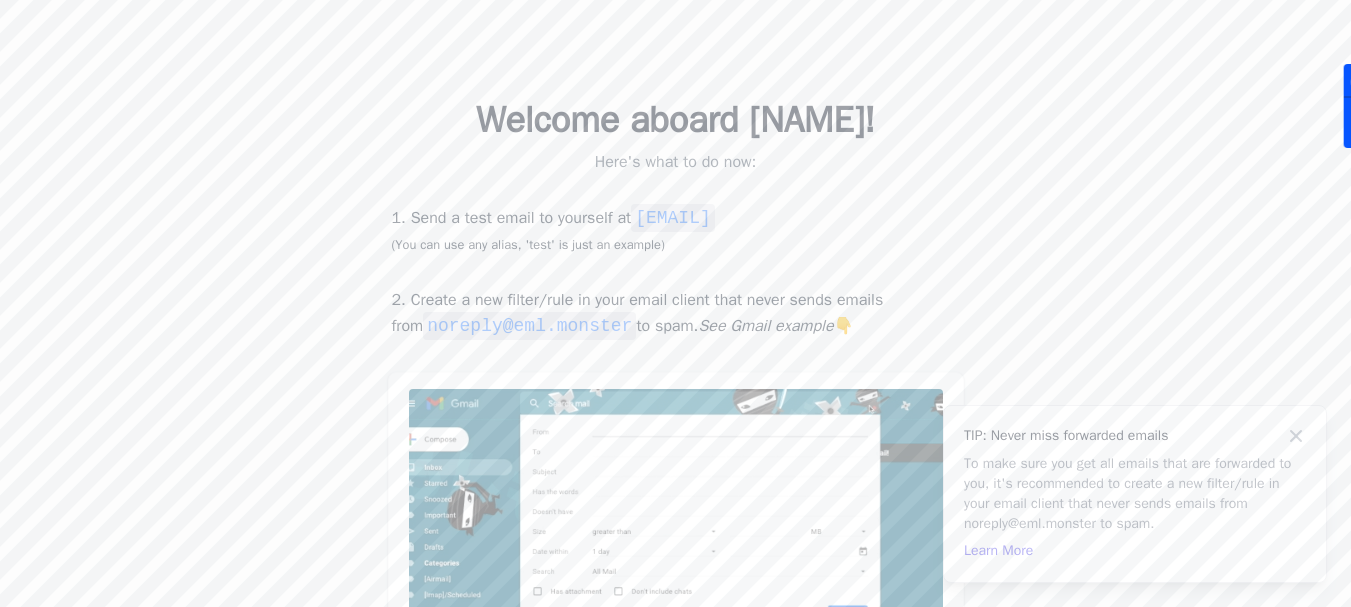 click on "1. Send a test email to yourself at  test@mosnterr.eml.monster (You can use any alias, 'test' is just an example)" at bounding box center [676, 230] 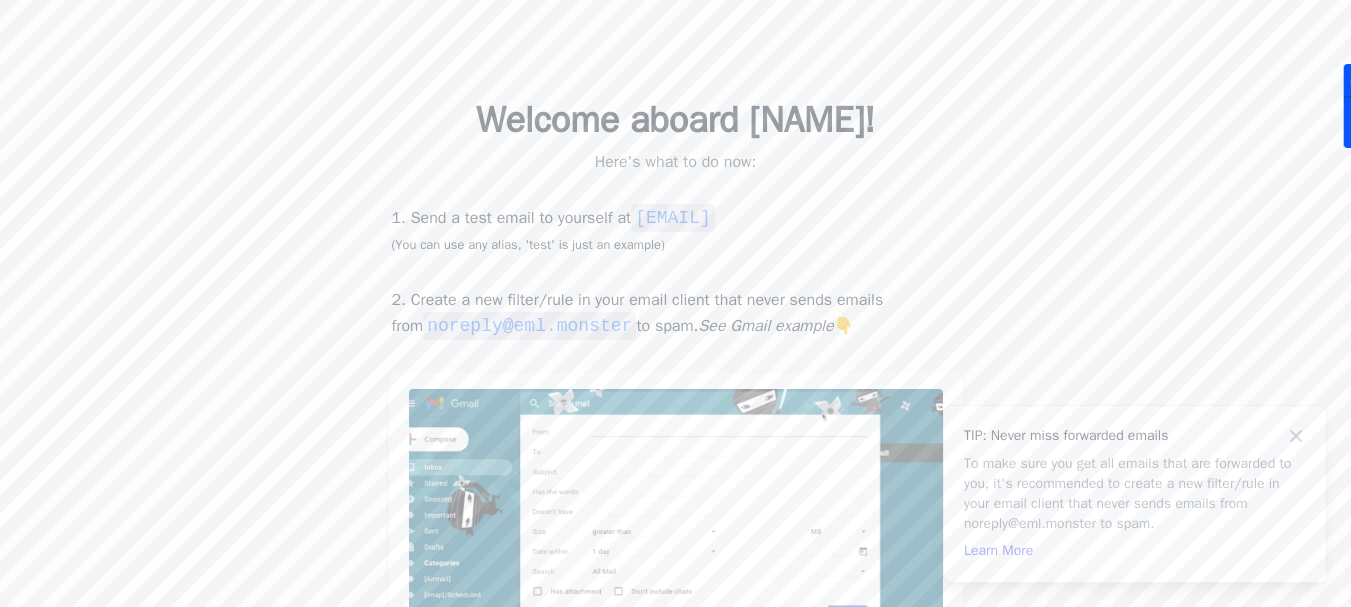 copy on "[EMAIL]" 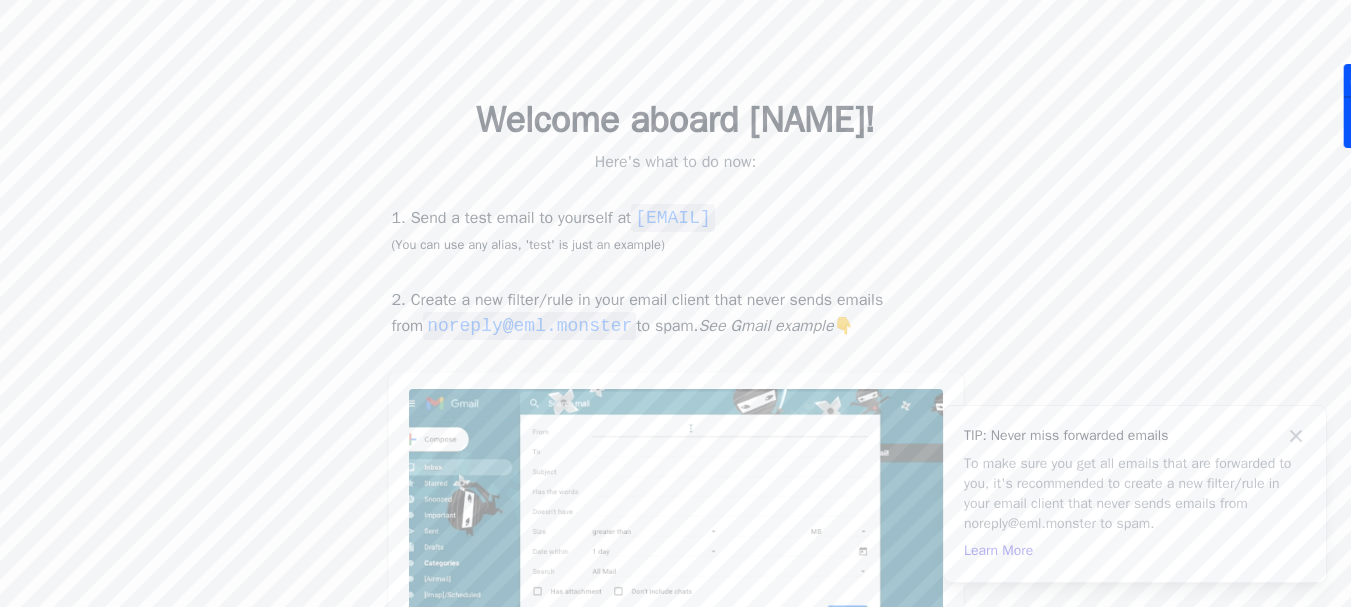 click on "Welcome aboard kenu!
Here's what to do now:
1. Send a test email to yourself at  test@mosnterr.eml.monster (You can use any alias, 'test' is just an example)
2. Create a new filter/rule in your email client that never sends emails from  noreply@eml.monster  to spam.  See Gmail example  👇
Go to Dashboard" at bounding box center [675, 405] 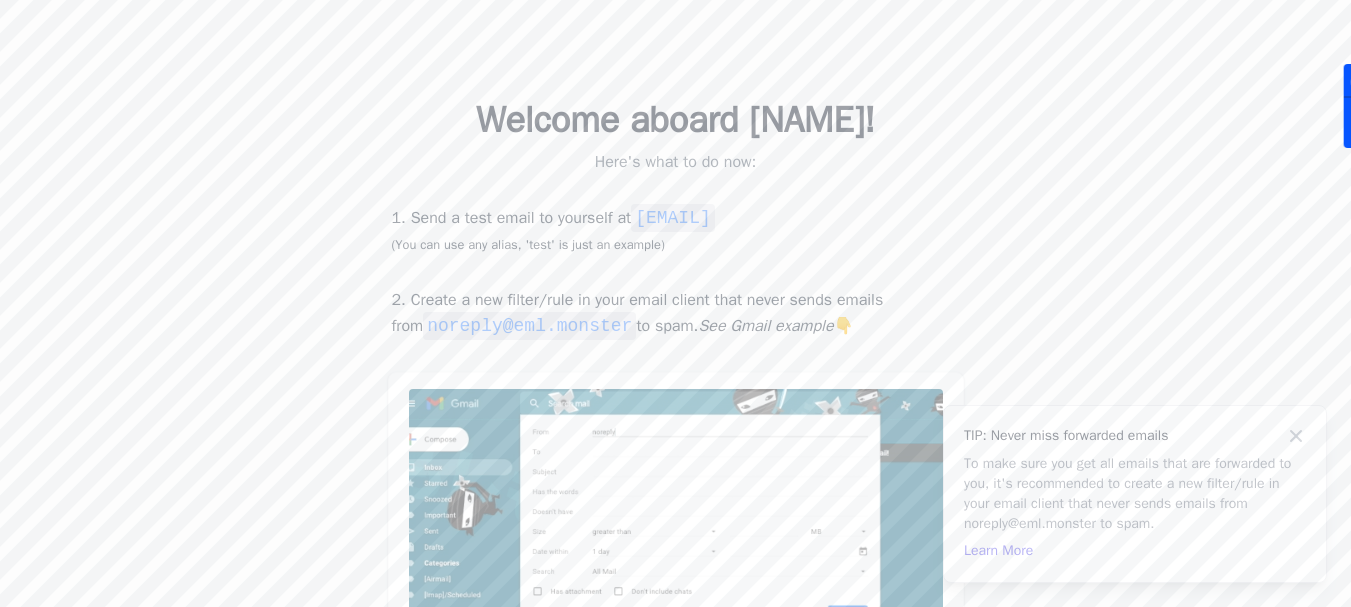 drag, startPoint x: 631, startPoint y: 213, endPoint x: 892, endPoint y: 219, distance: 261.06897 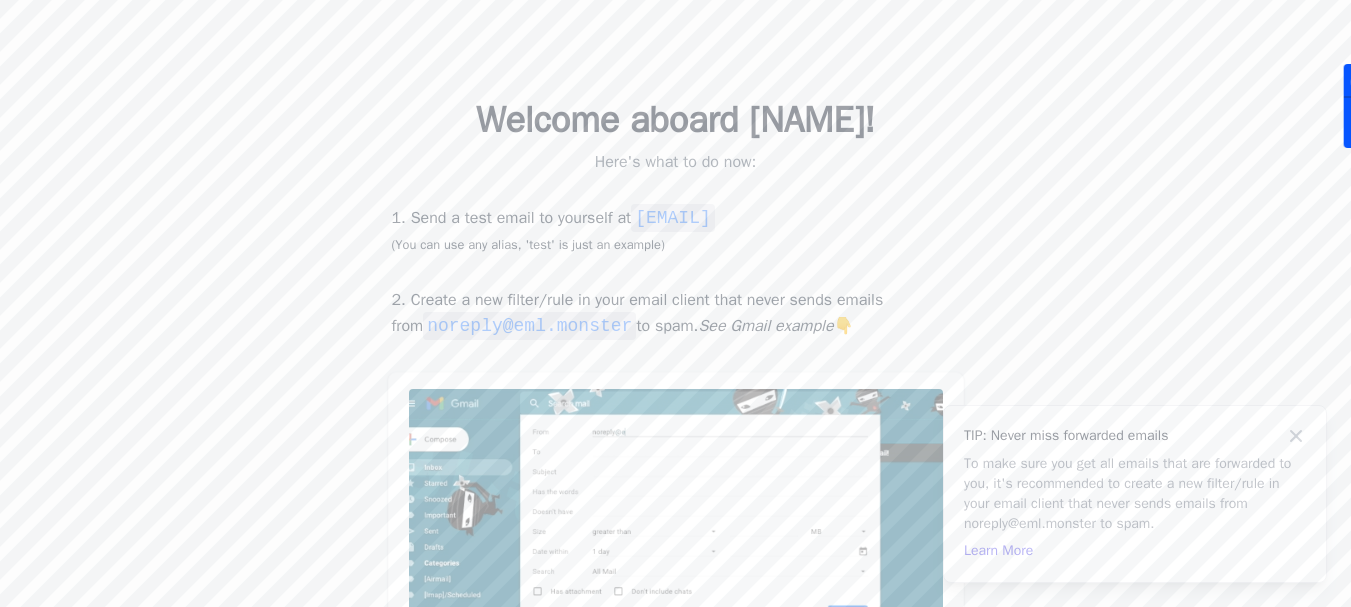 click on "1. Send a test email to yourself at  test@mosnterr.eml.monster (You can use any alias, 'test' is just an example)" at bounding box center (676, 230) 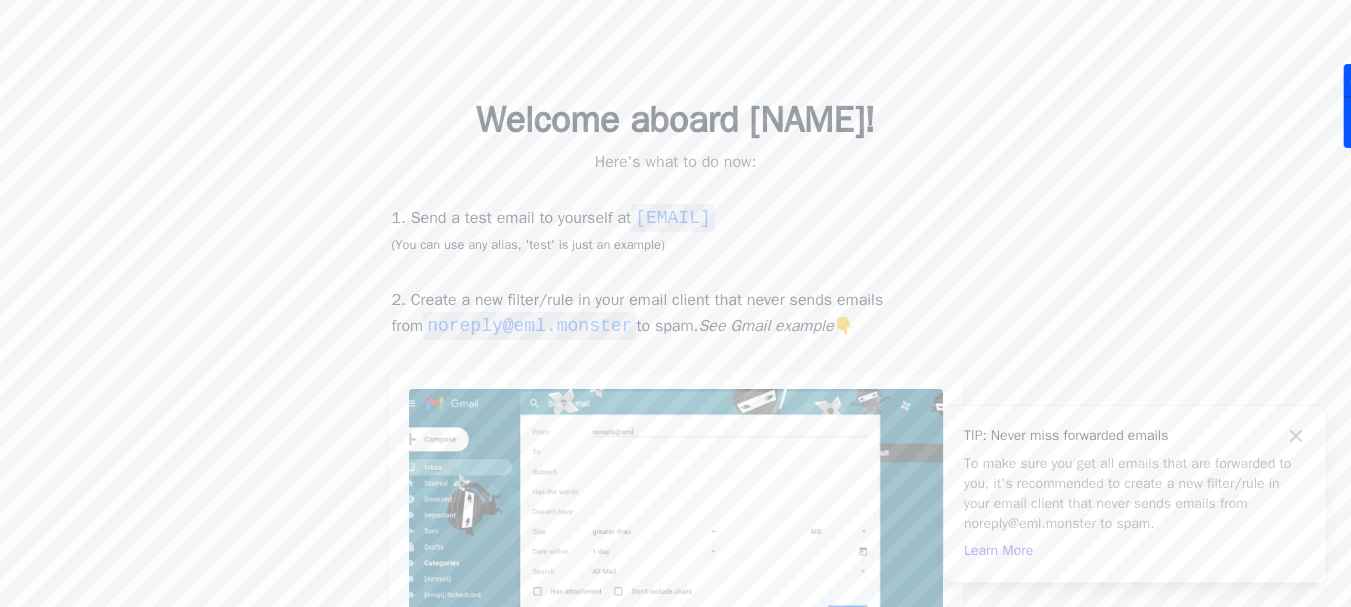 copy on "[EMAIL]" 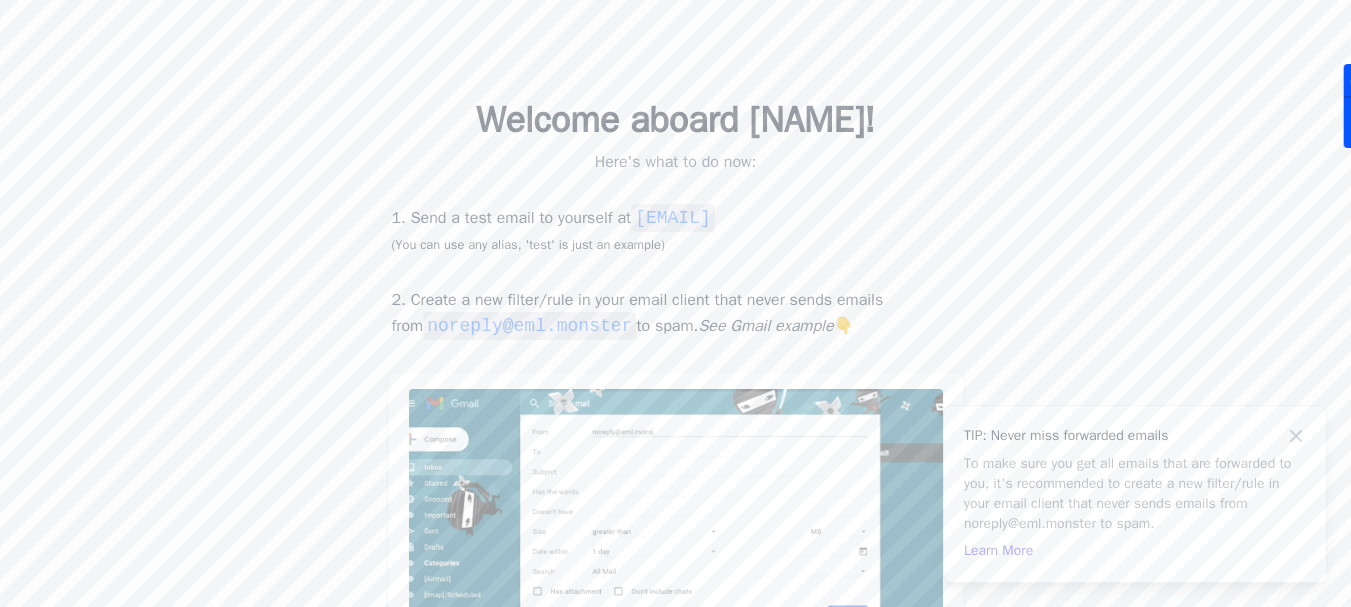 click on "Welcome aboard kenu!
Here's what to do now:
1. Send a test email to yourself at  test@mosnterr.eml.monster (You can use any alias, 'test' is just an example)
2. Create a new filter/rule in your email client that never sends emails from  noreply@eml.monster  to spam.  See Gmail example  👇
Go to Dashboard" at bounding box center [675, 405] 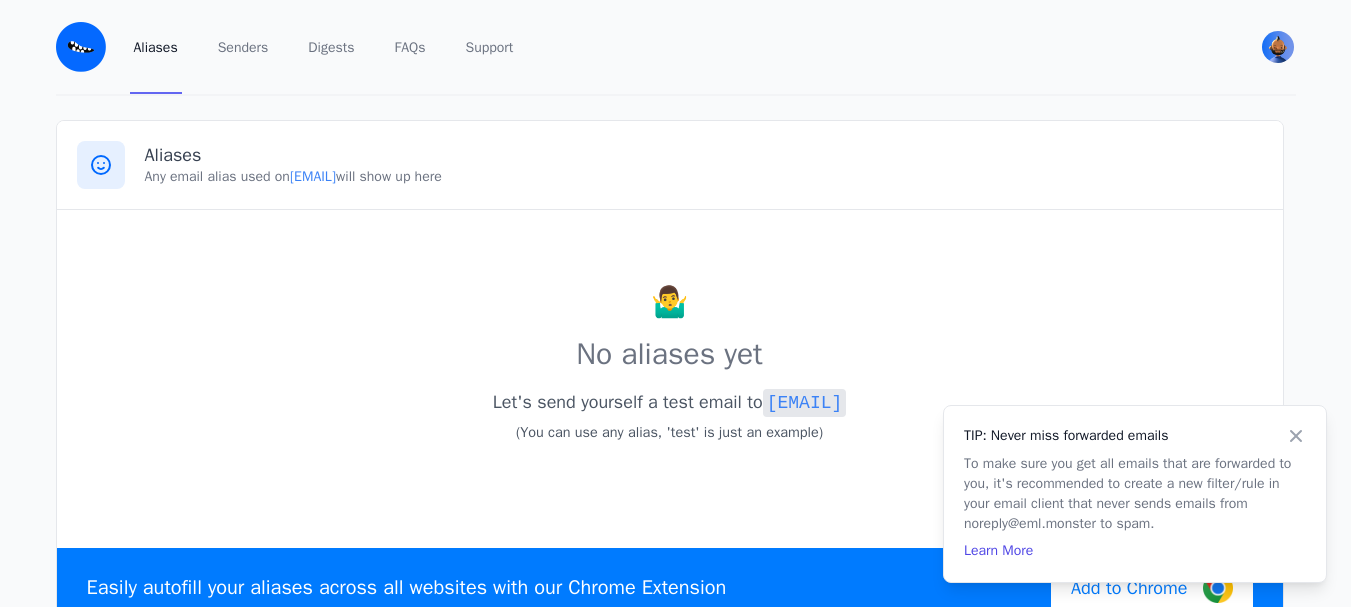 scroll, scrollTop: 100, scrollLeft: 0, axis: vertical 